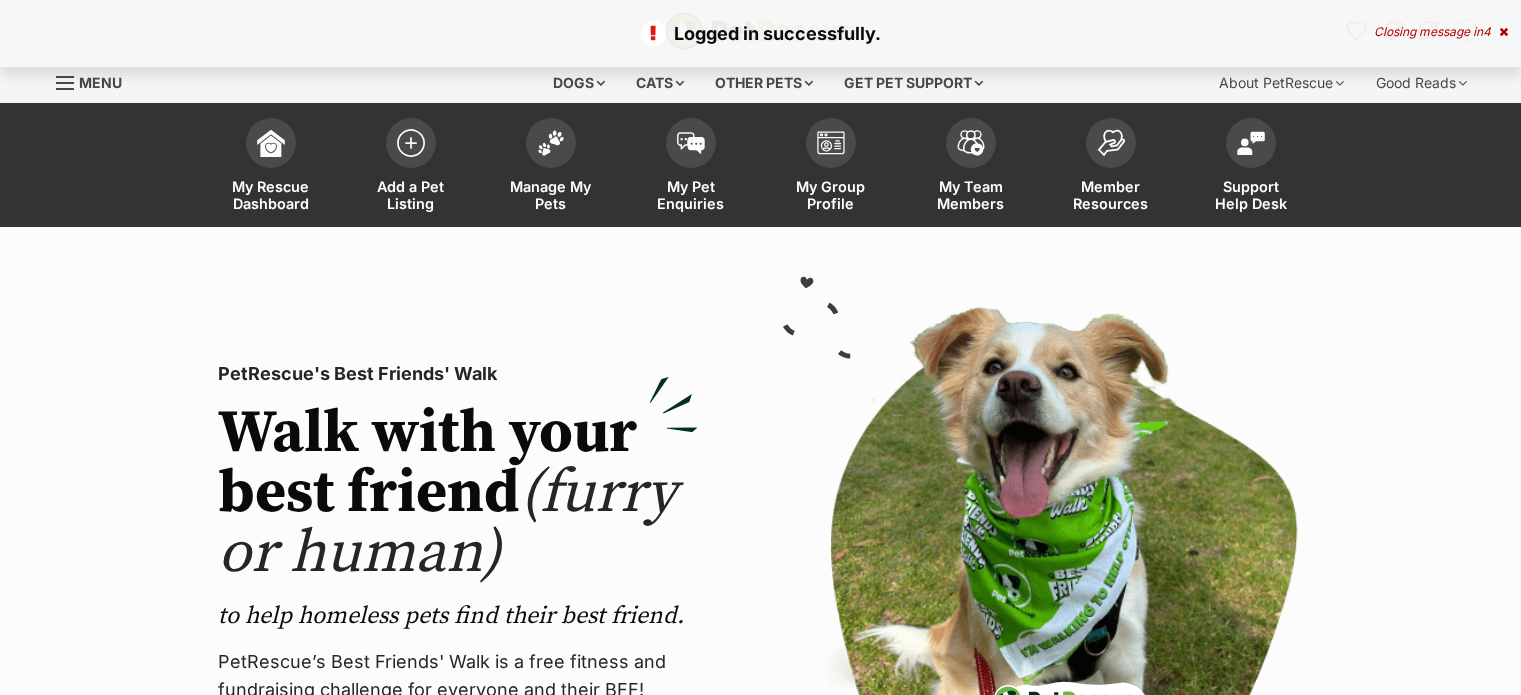 scroll, scrollTop: 0, scrollLeft: 0, axis: both 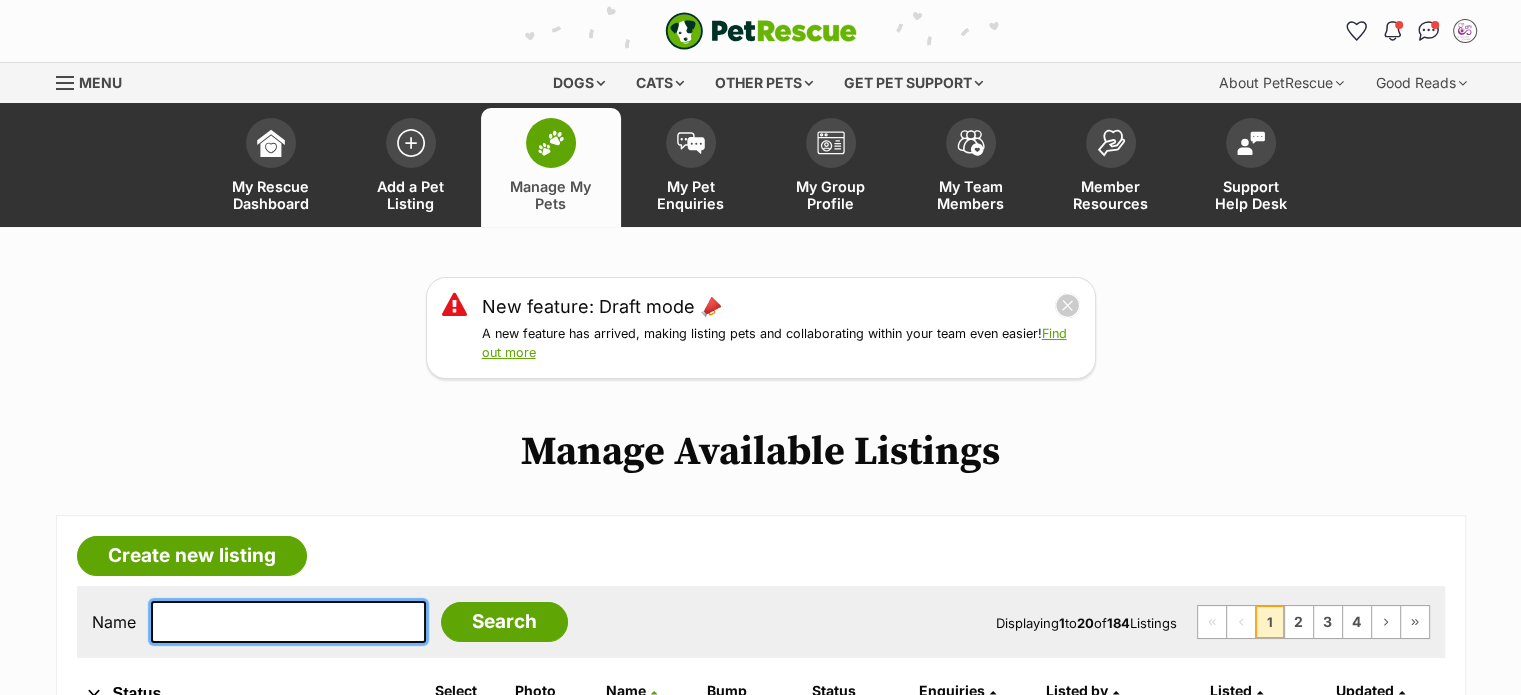 click at bounding box center (288, 622) 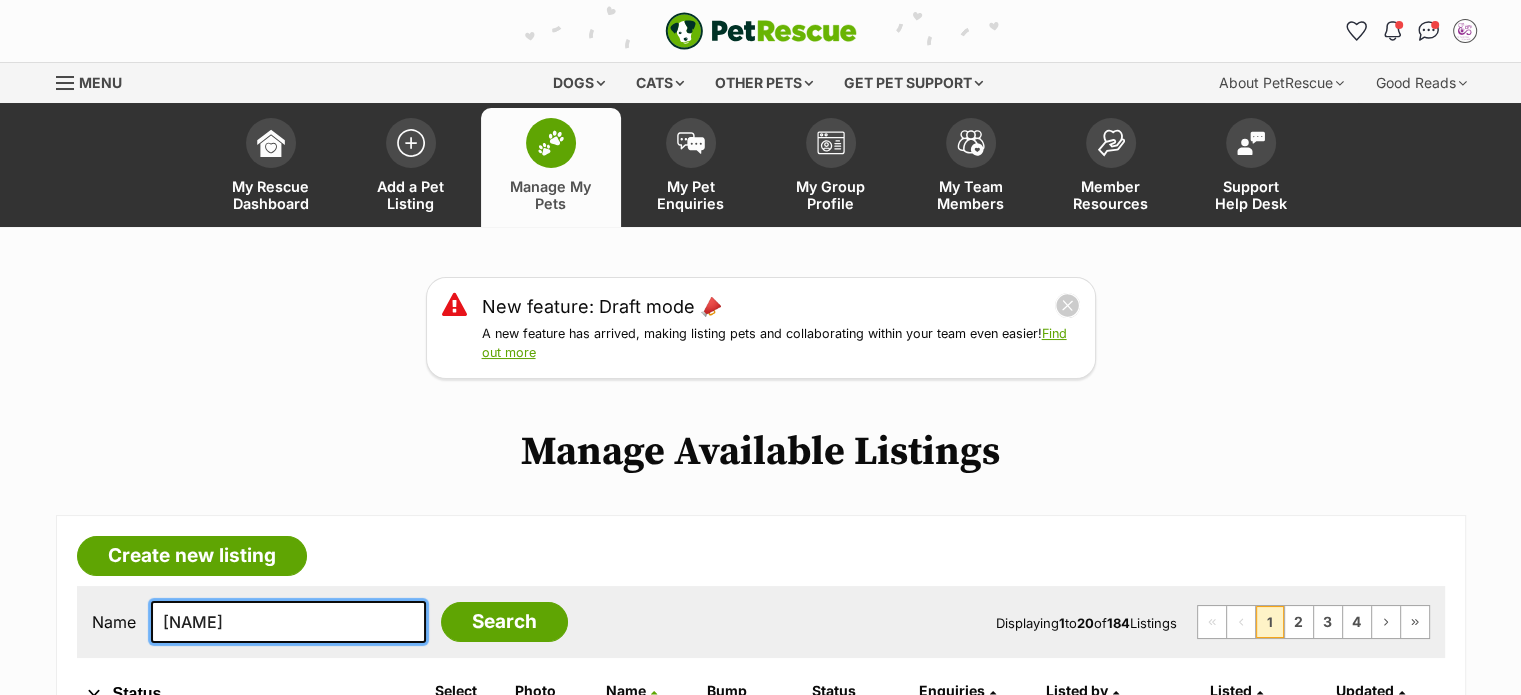 type on "[FIRST]" 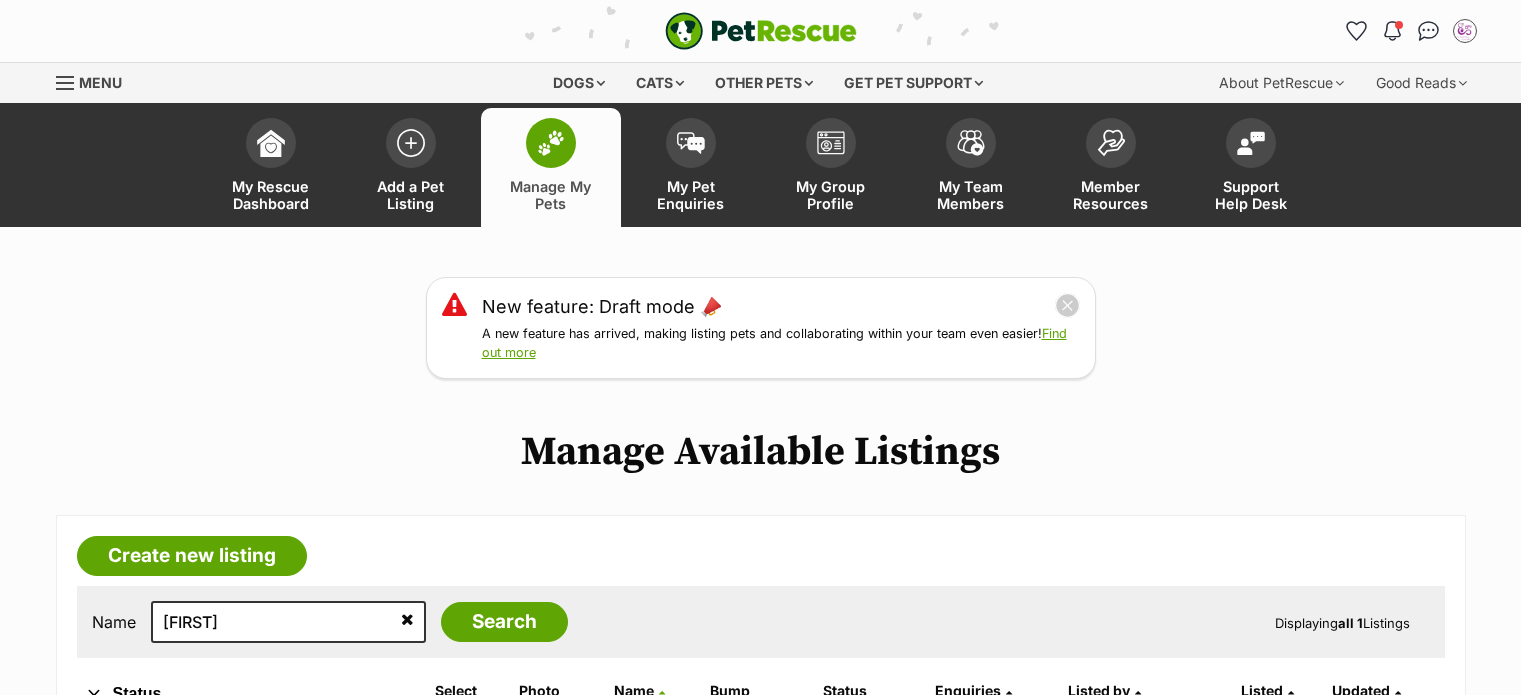 scroll, scrollTop: 0, scrollLeft: 0, axis: both 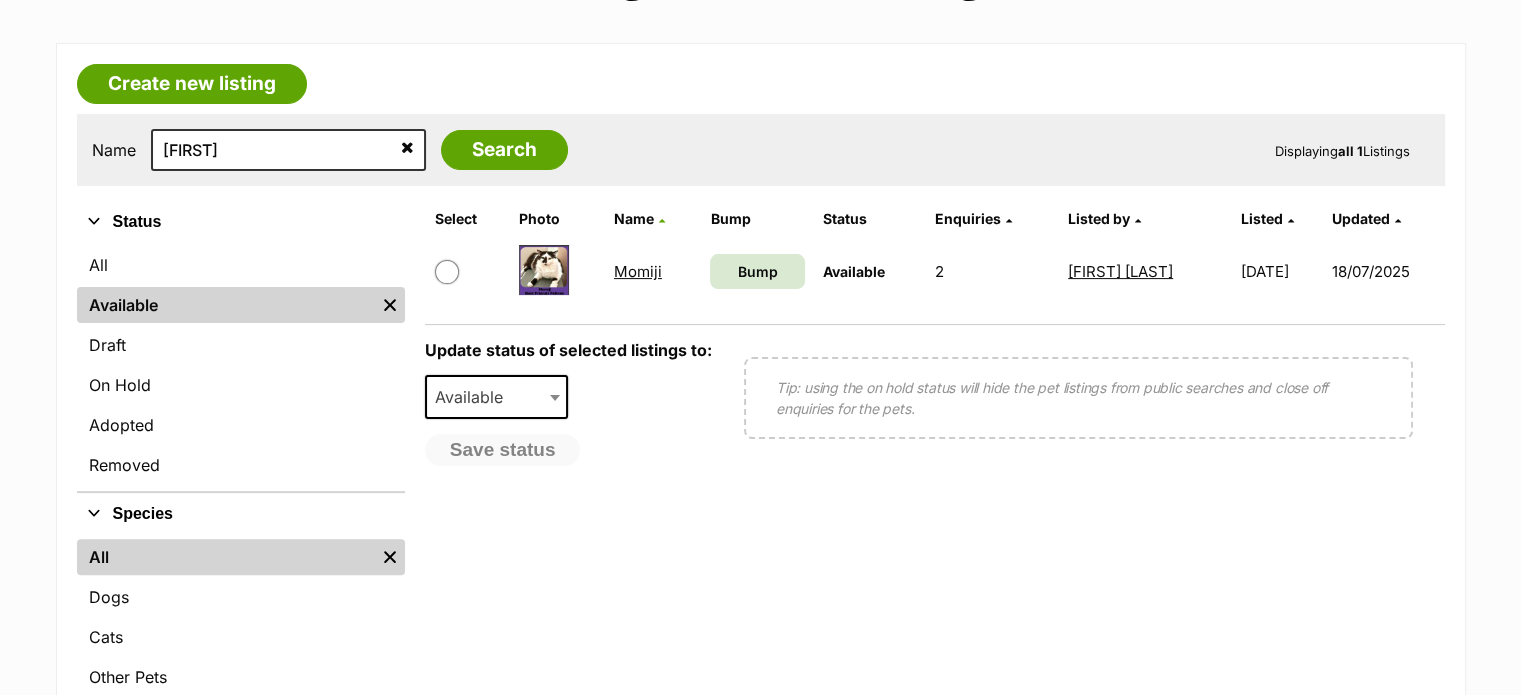click on "Momiji" at bounding box center (638, 271) 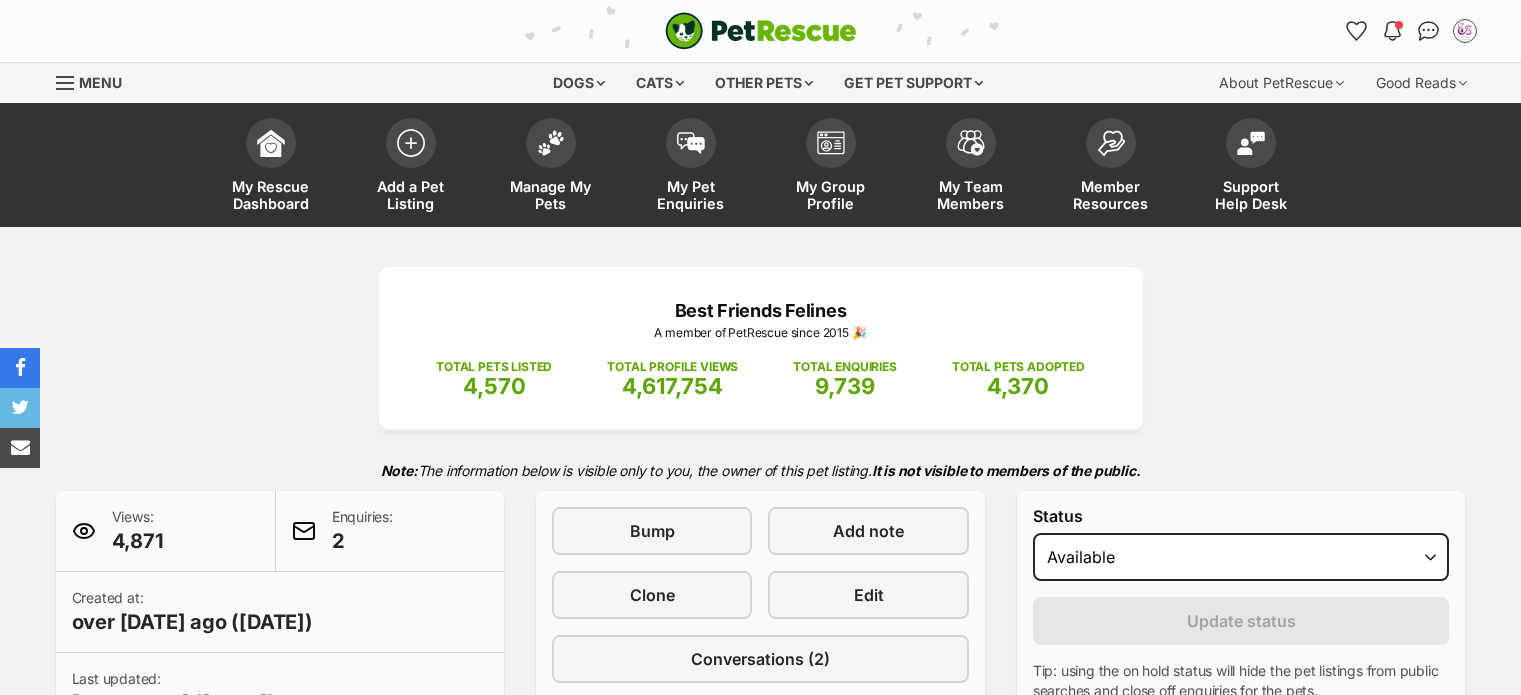 scroll, scrollTop: 0, scrollLeft: 0, axis: both 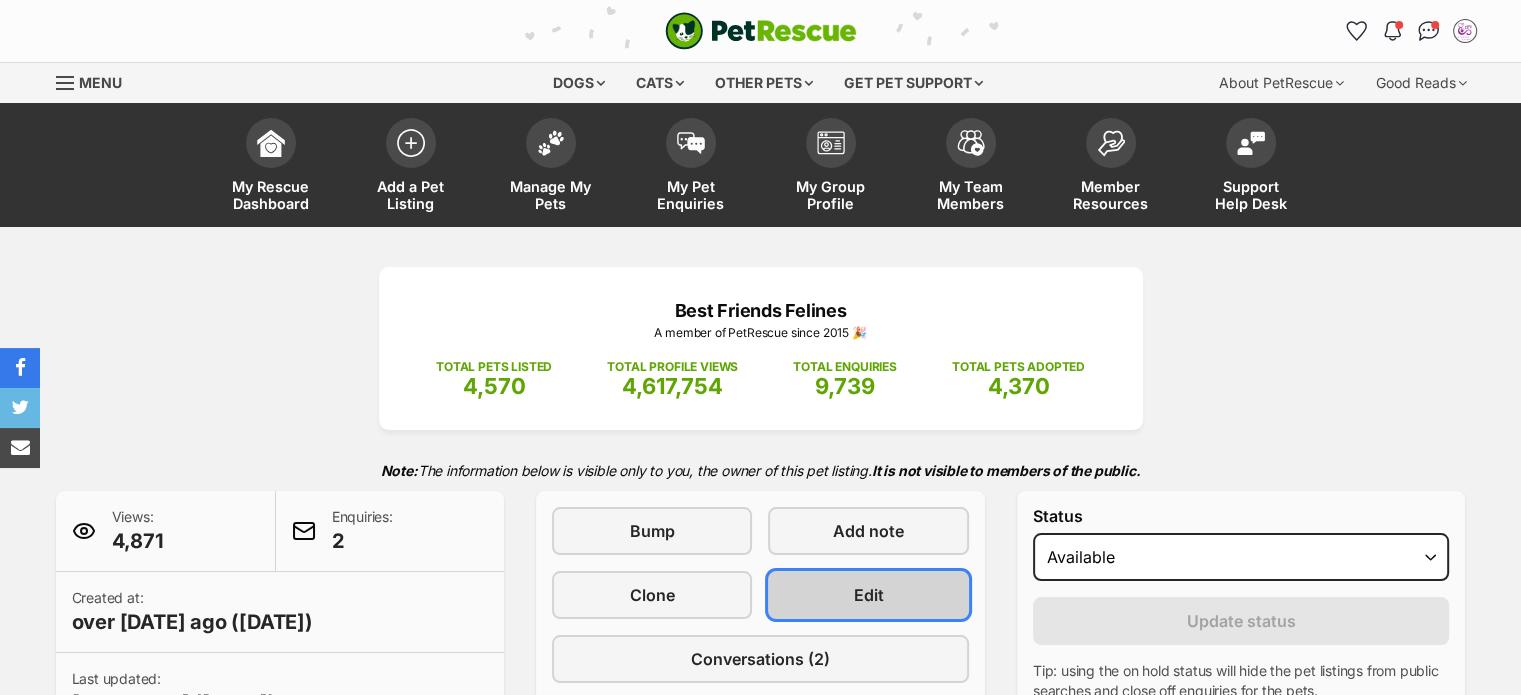 click on "Edit" at bounding box center (868, 595) 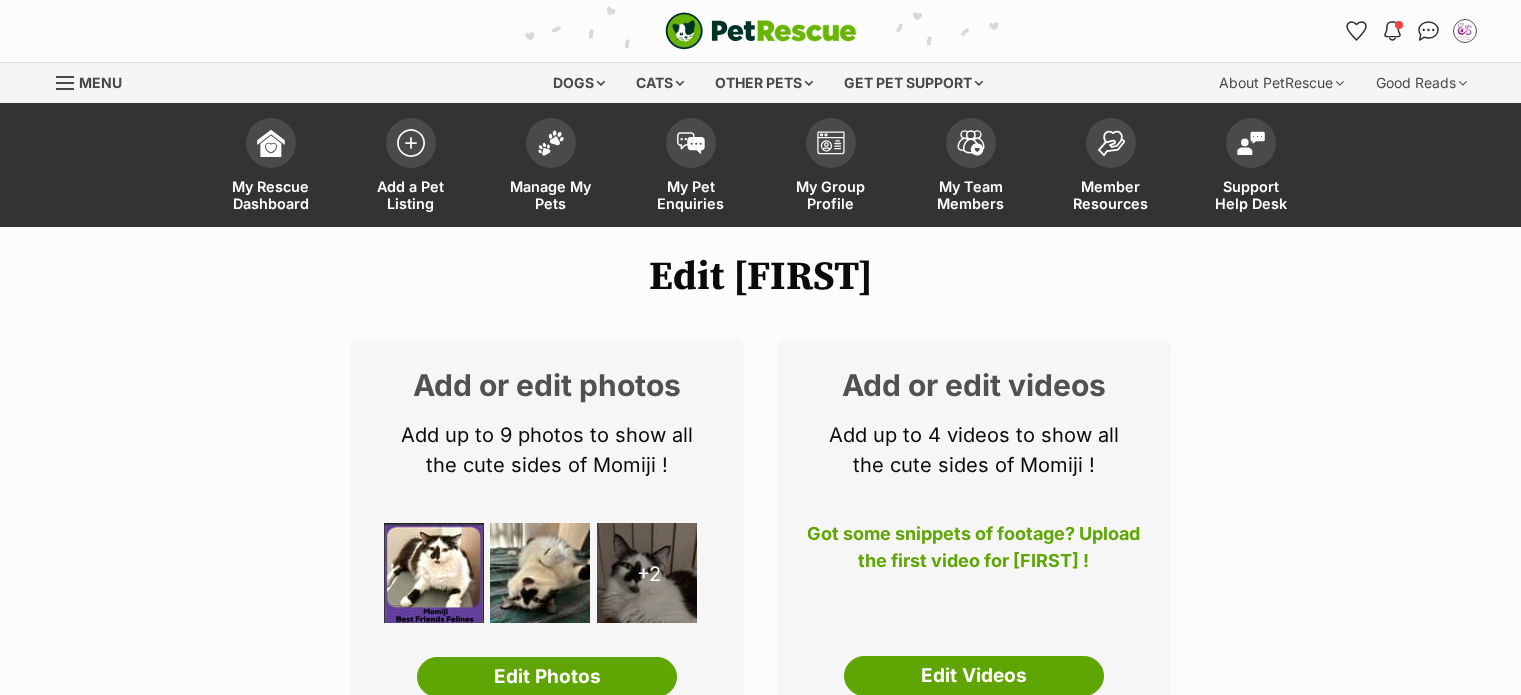 scroll, scrollTop: 0, scrollLeft: 0, axis: both 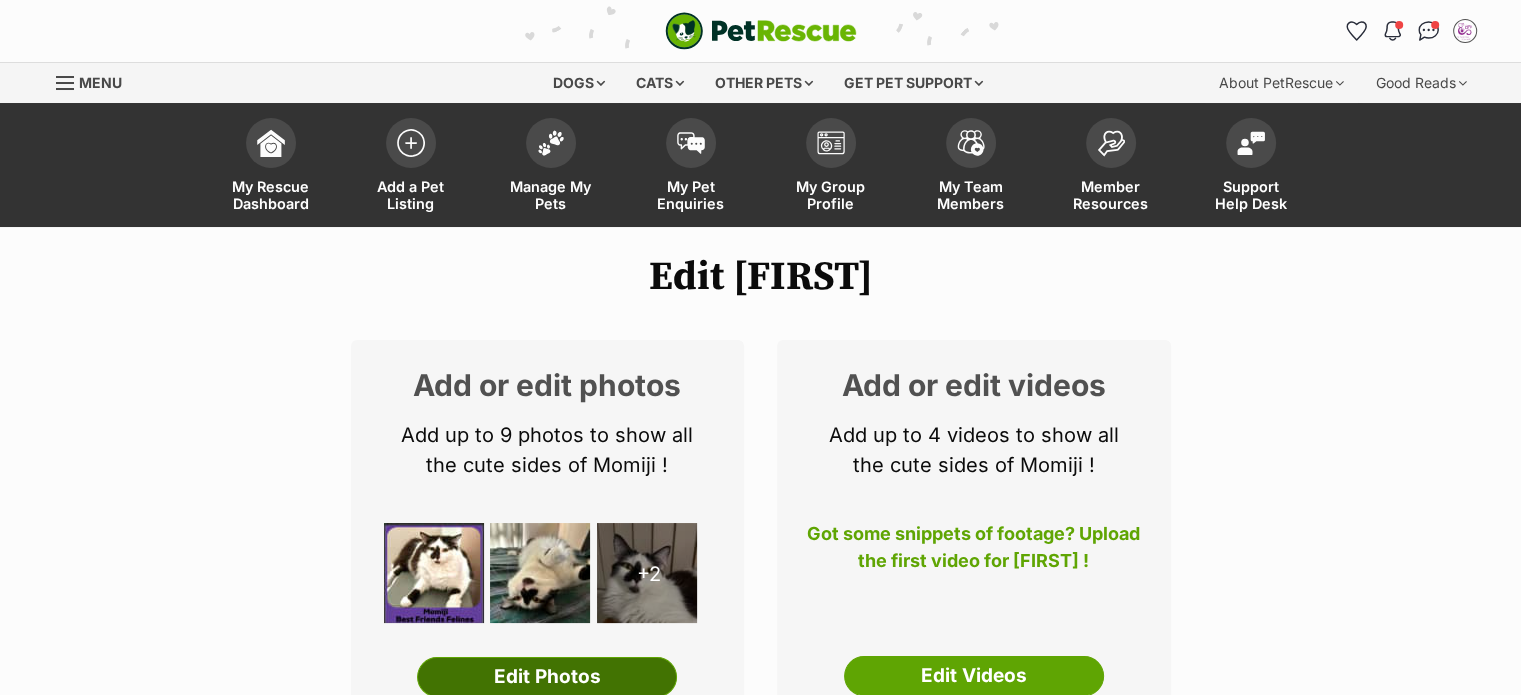 click on "Edit Photos" at bounding box center (547, 677) 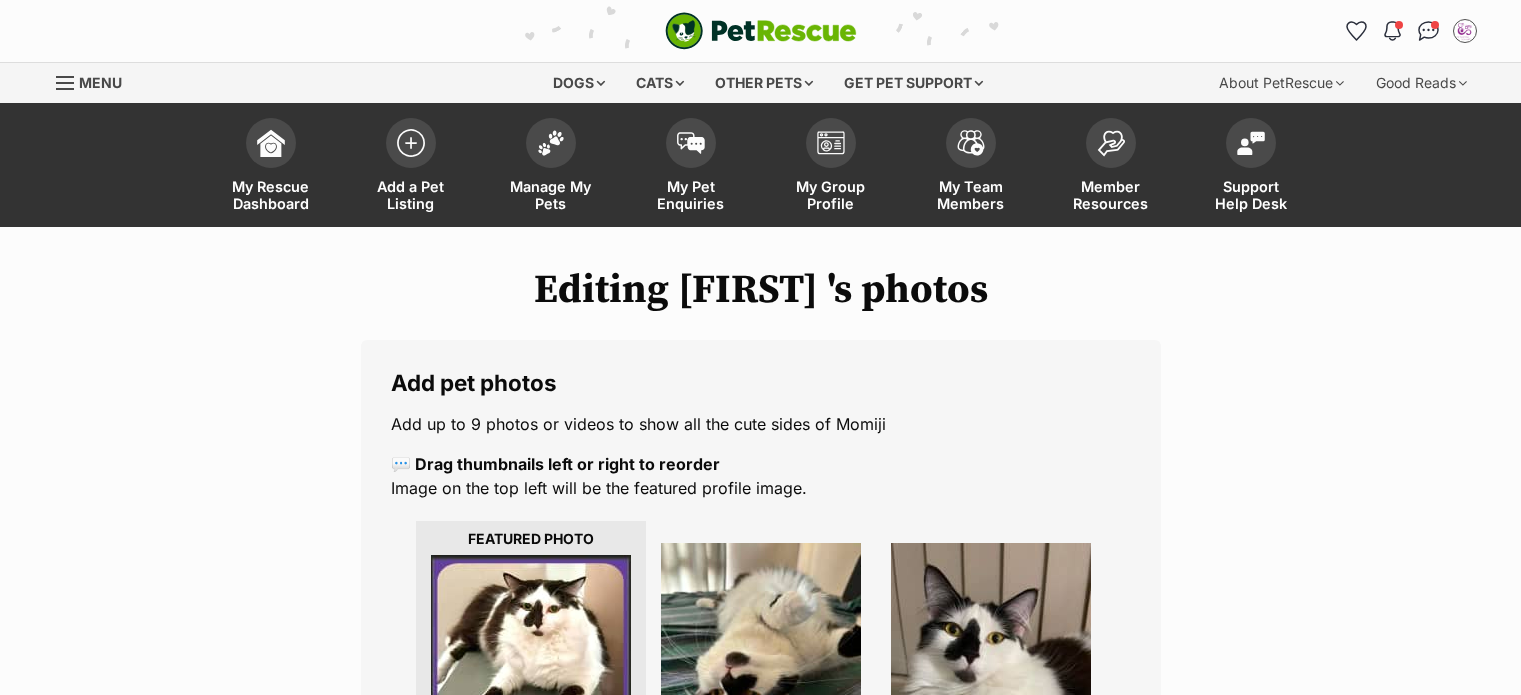 scroll, scrollTop: 0, scrollLeft: 0, axis: both 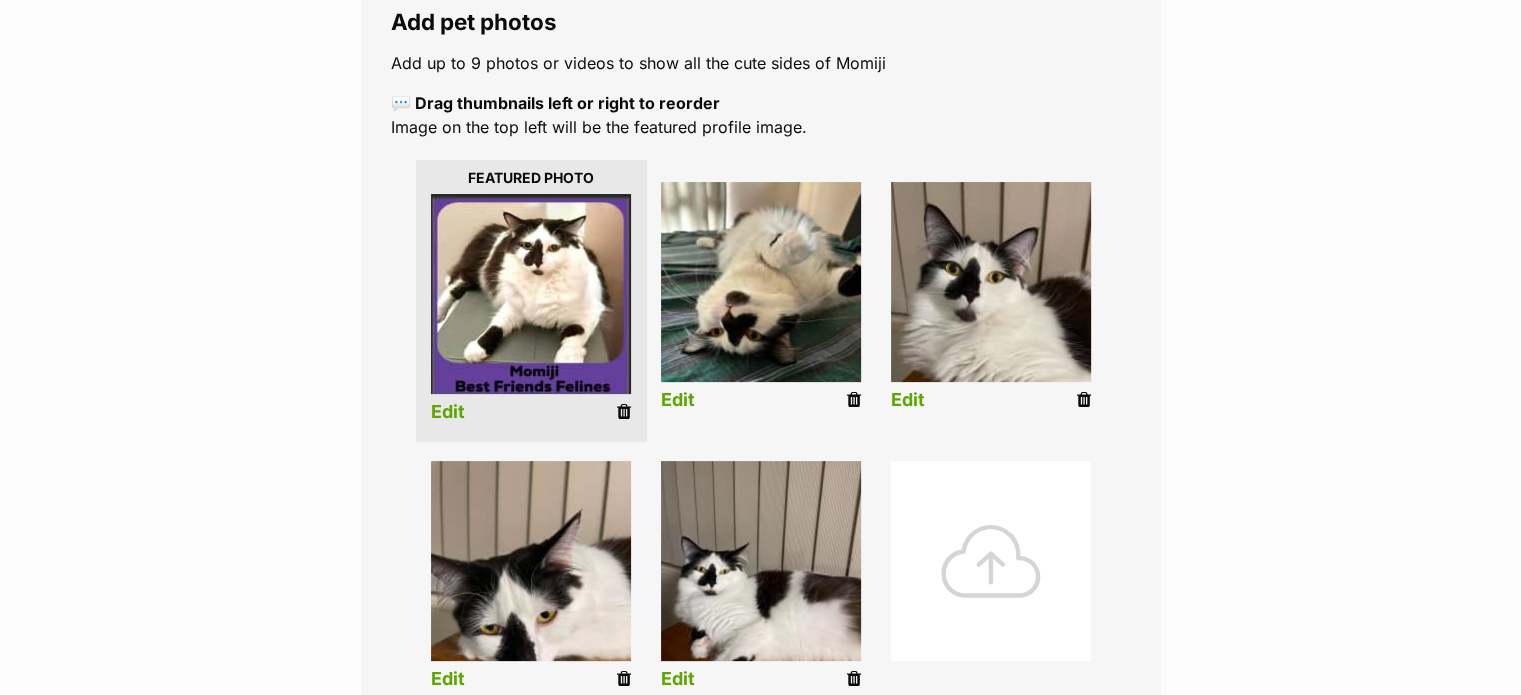 click at bounding box center (624, 412) 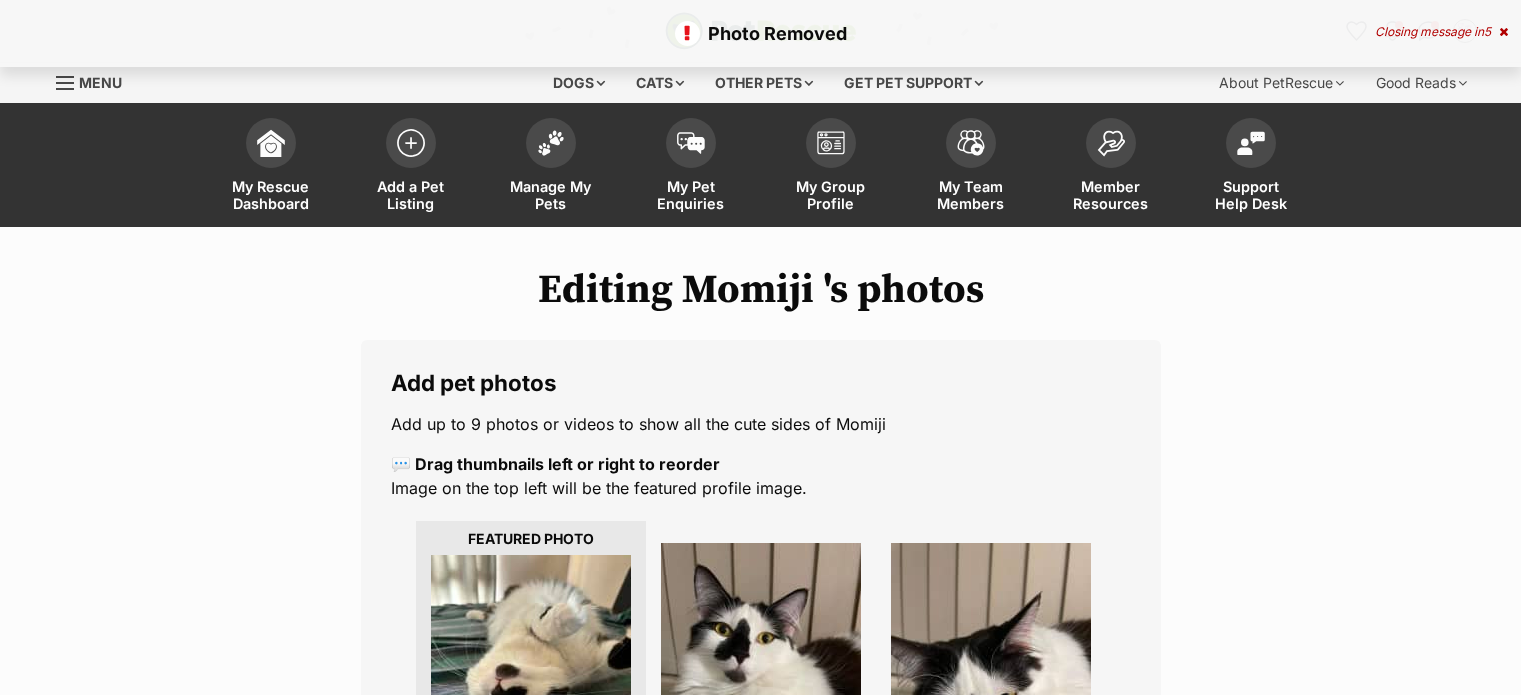 scroll, scrollTop: 0, scrollLeft: 0, axis: both 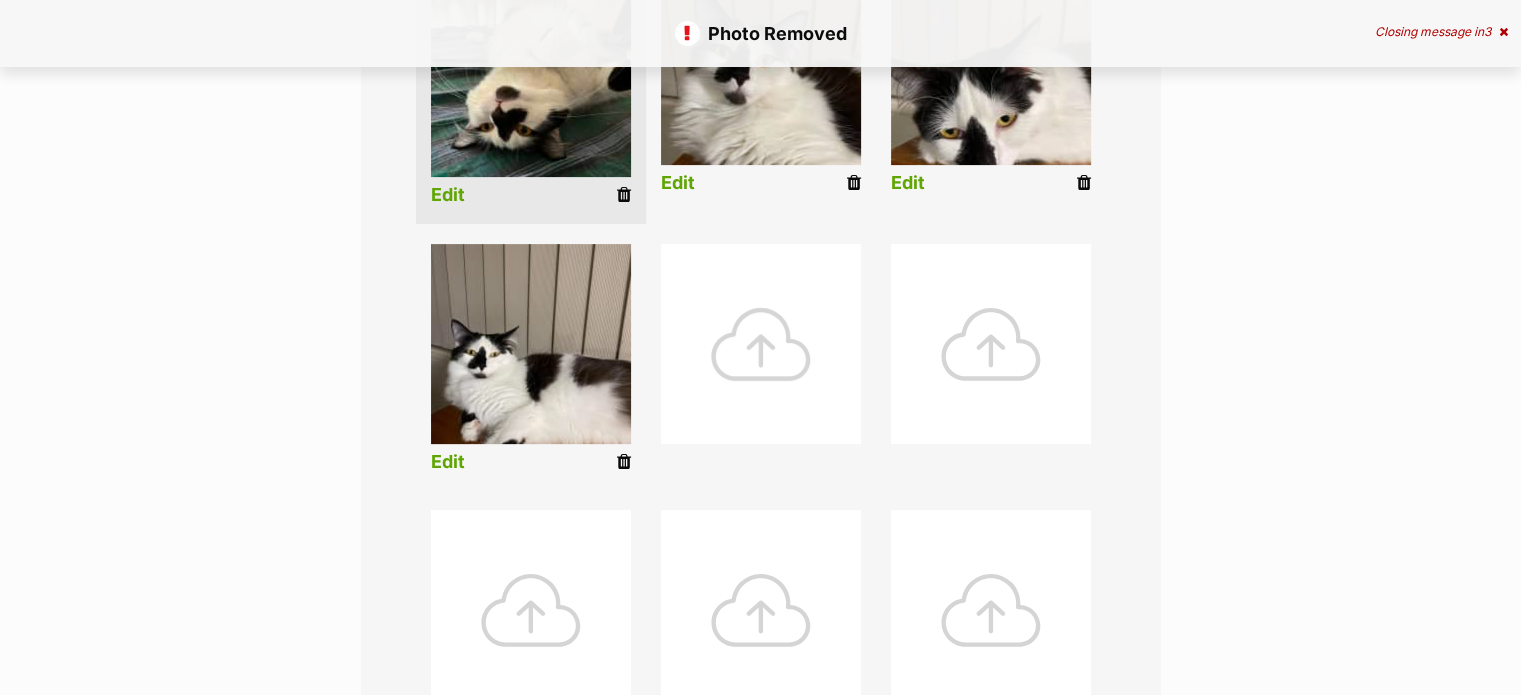 click at bounding box center [761, 344] 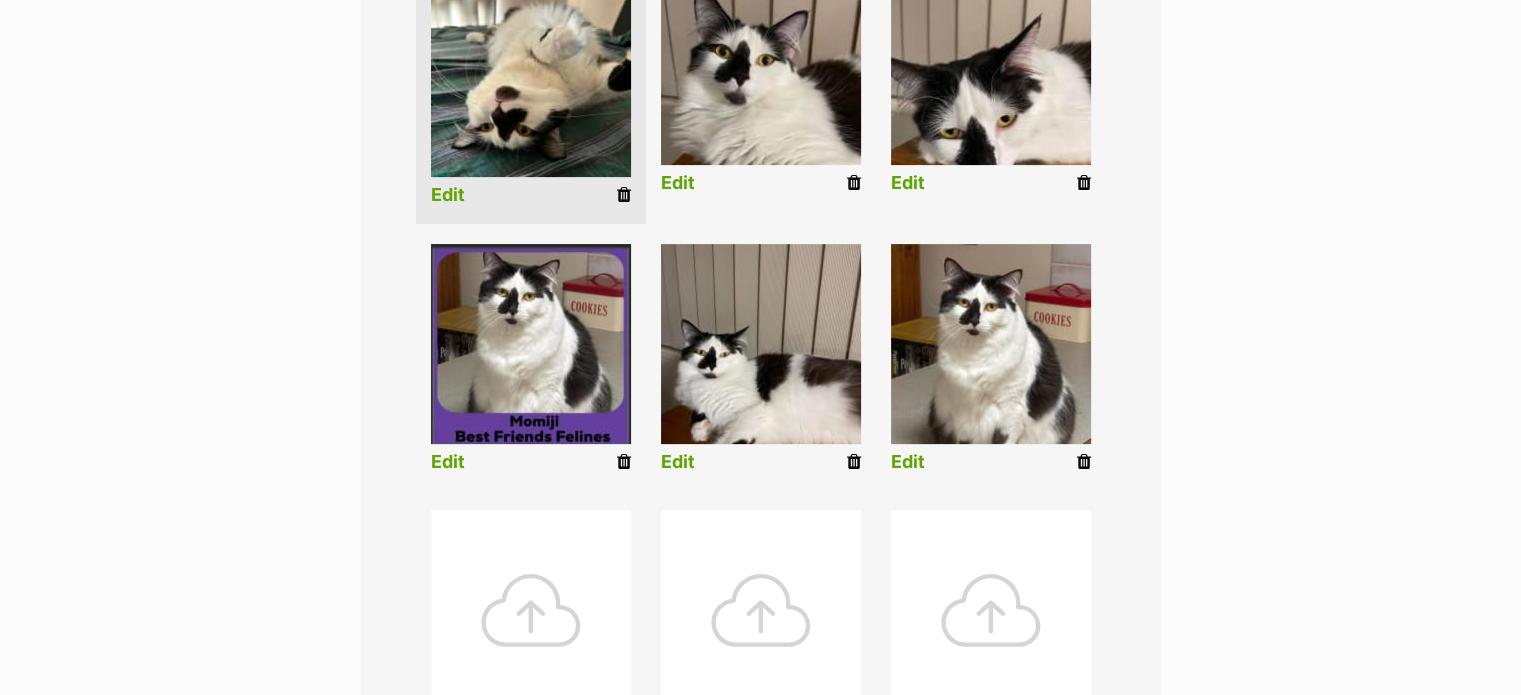 scroll, scrollTop: 566, scrollLeft: 0, axis: vertical 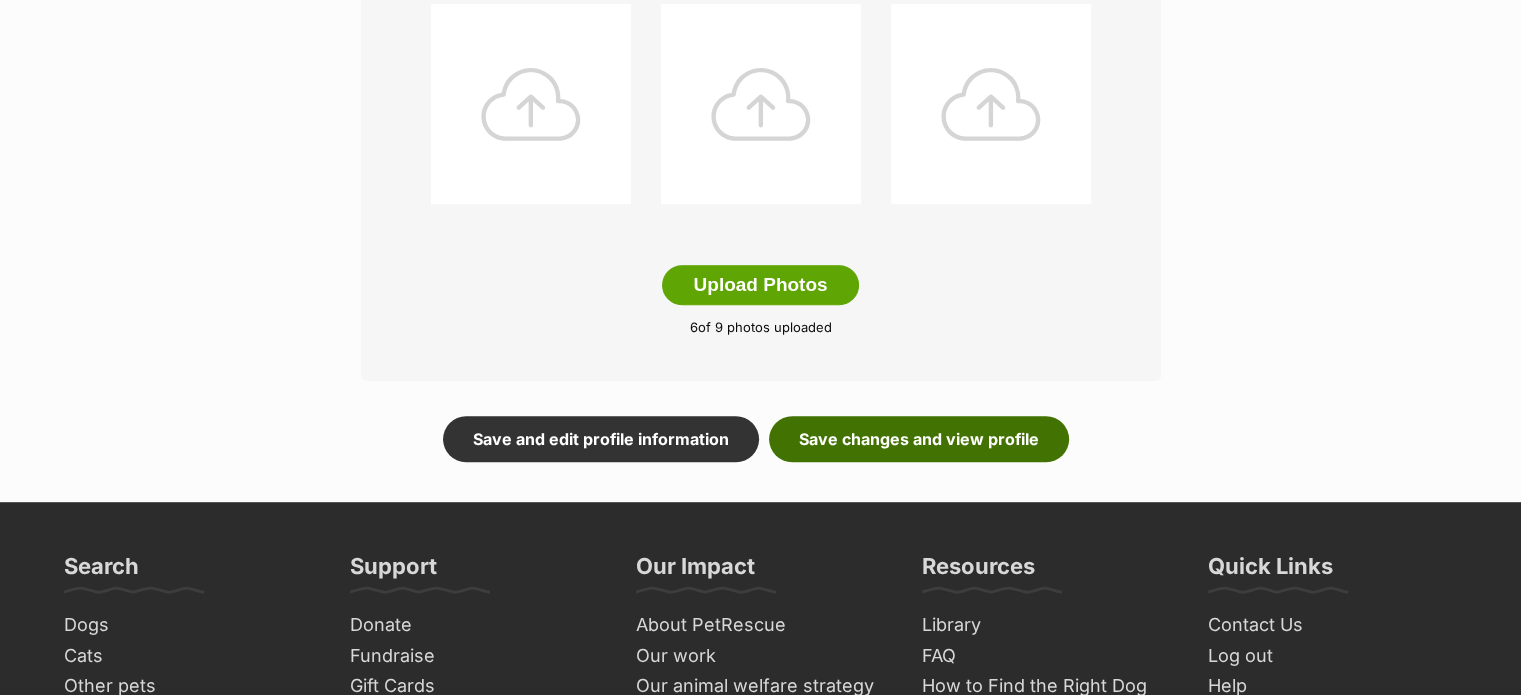 click on "Save changes and view profile" at bounding box center [919, 439] 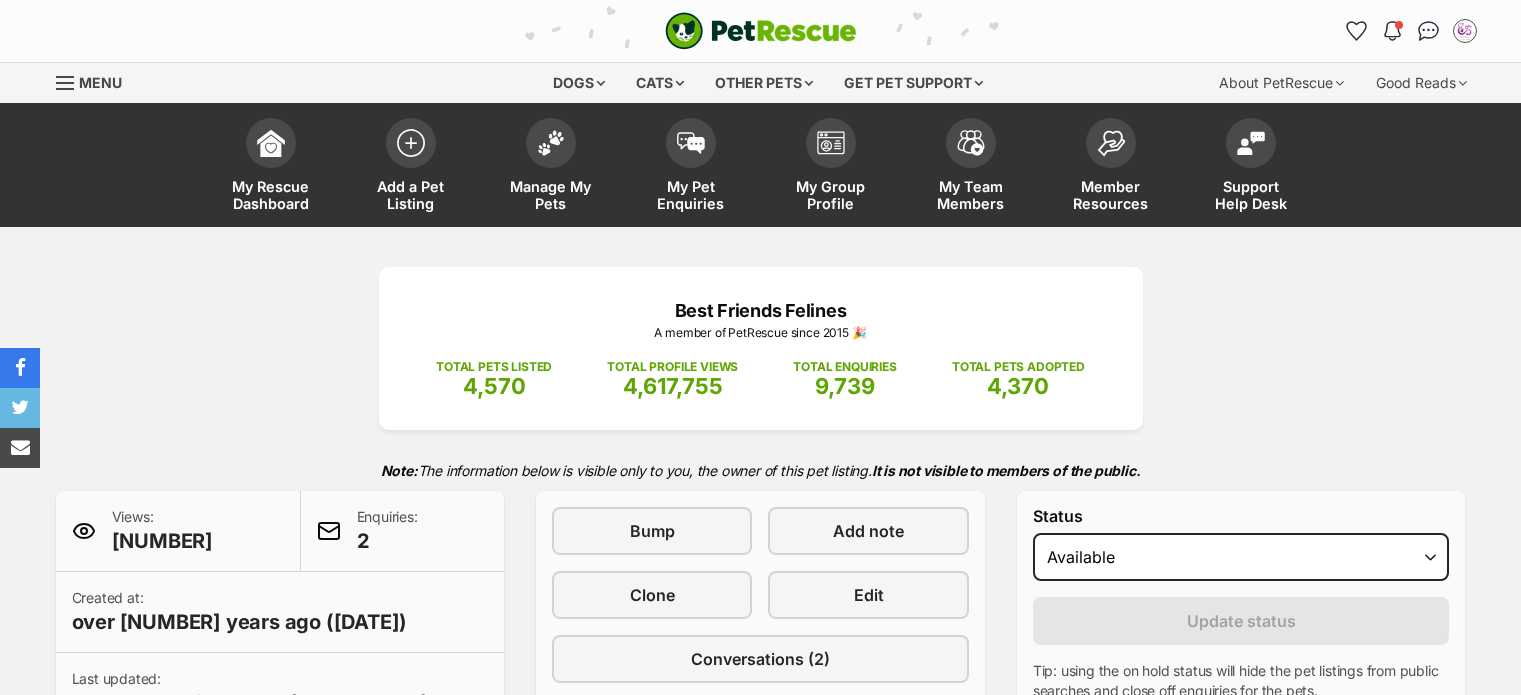 scroll, scrollTop: 0, scrollLeft: 0, axis: both 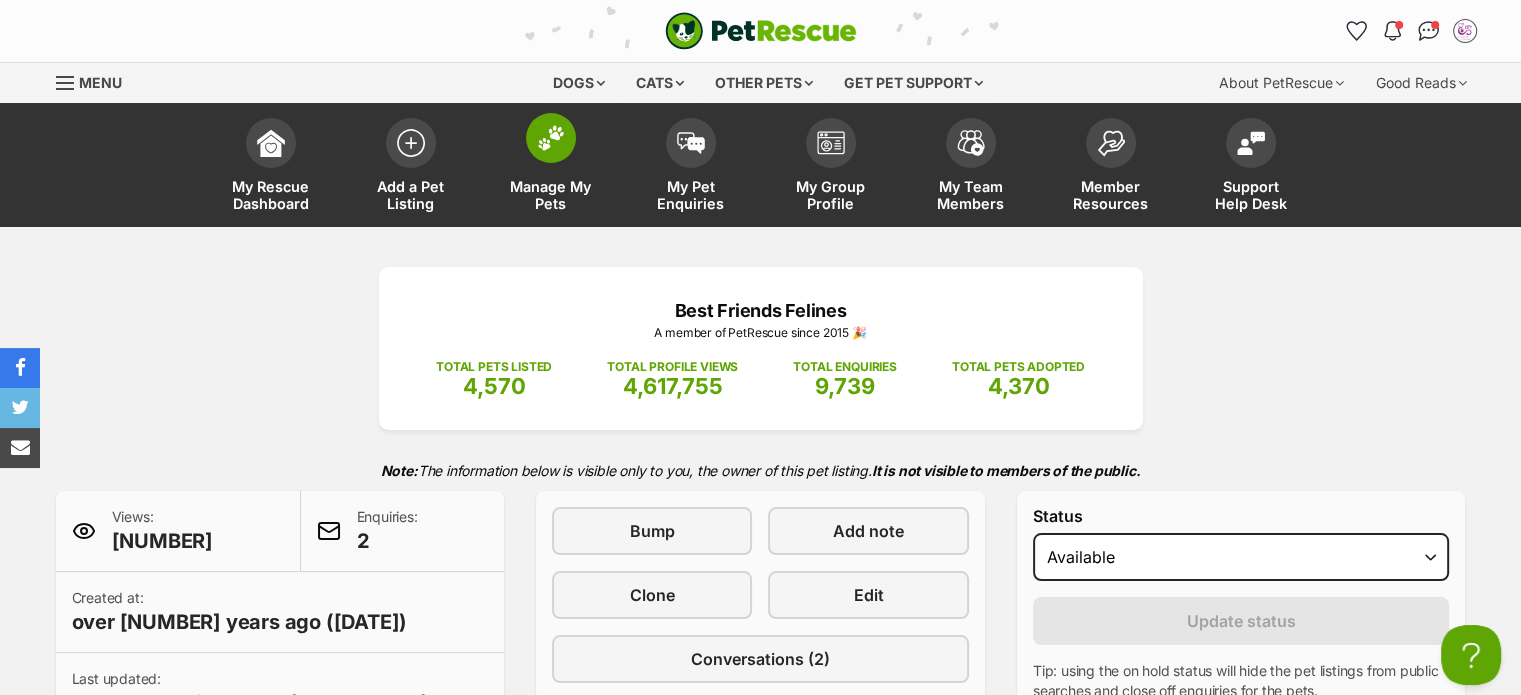 click on "Manage My Pets" at bounding box center (551, 195) 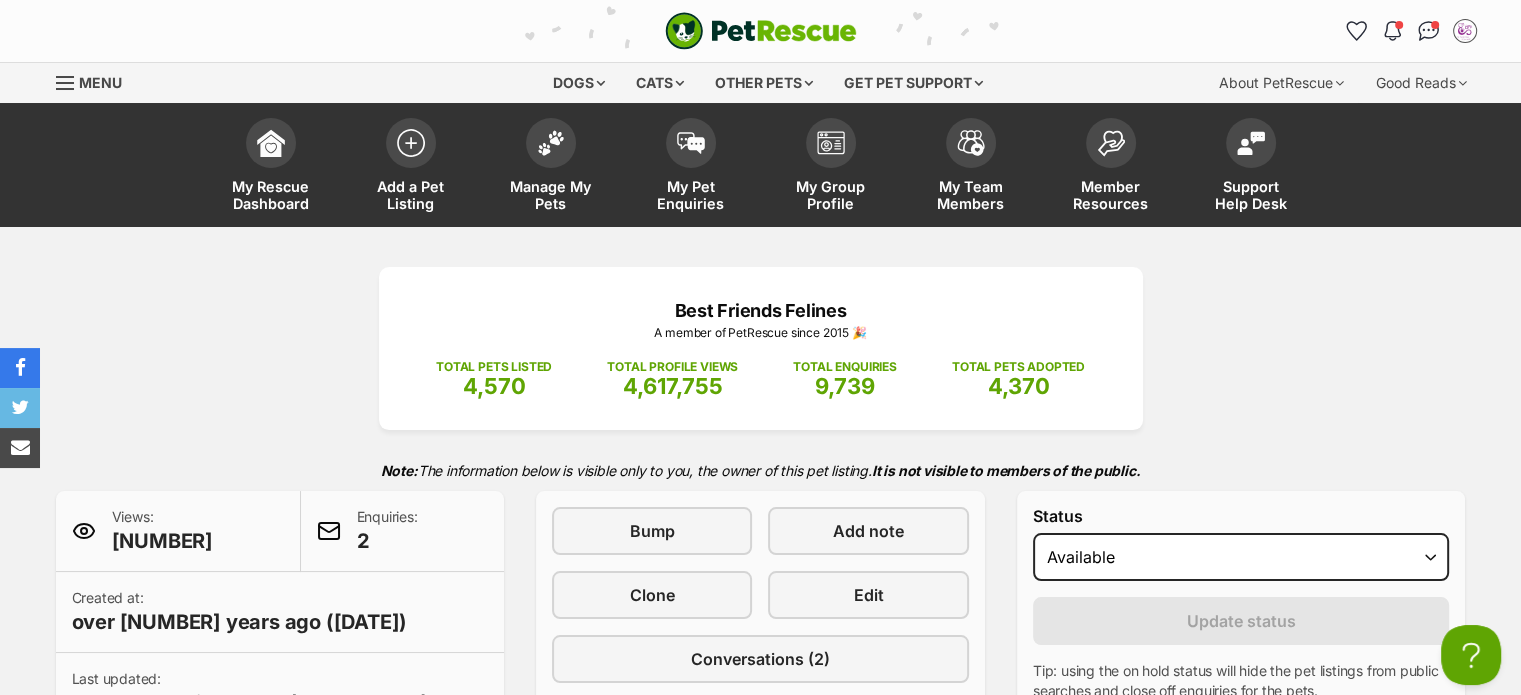scroll, scrollTop: 0, scrollLeft: 0, axis: both 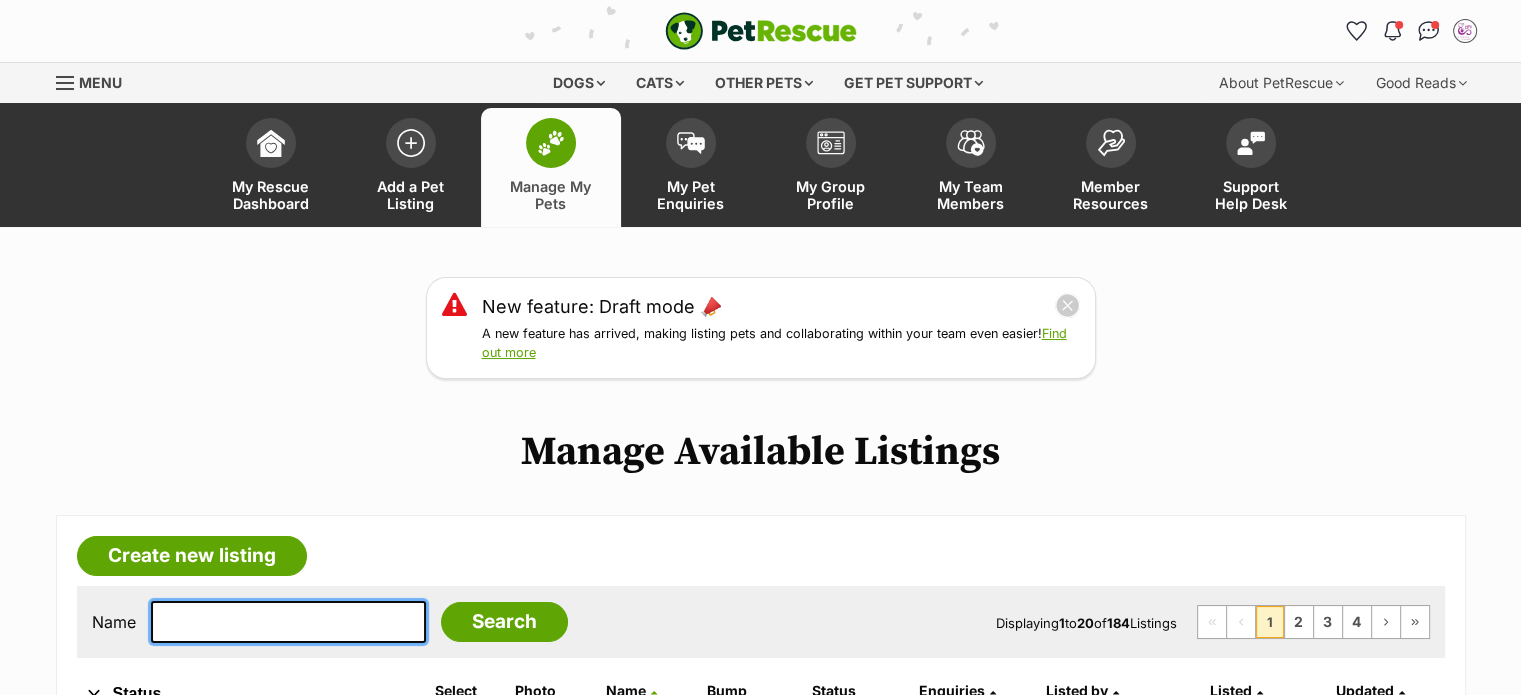 click at bounding box center (288, 622) 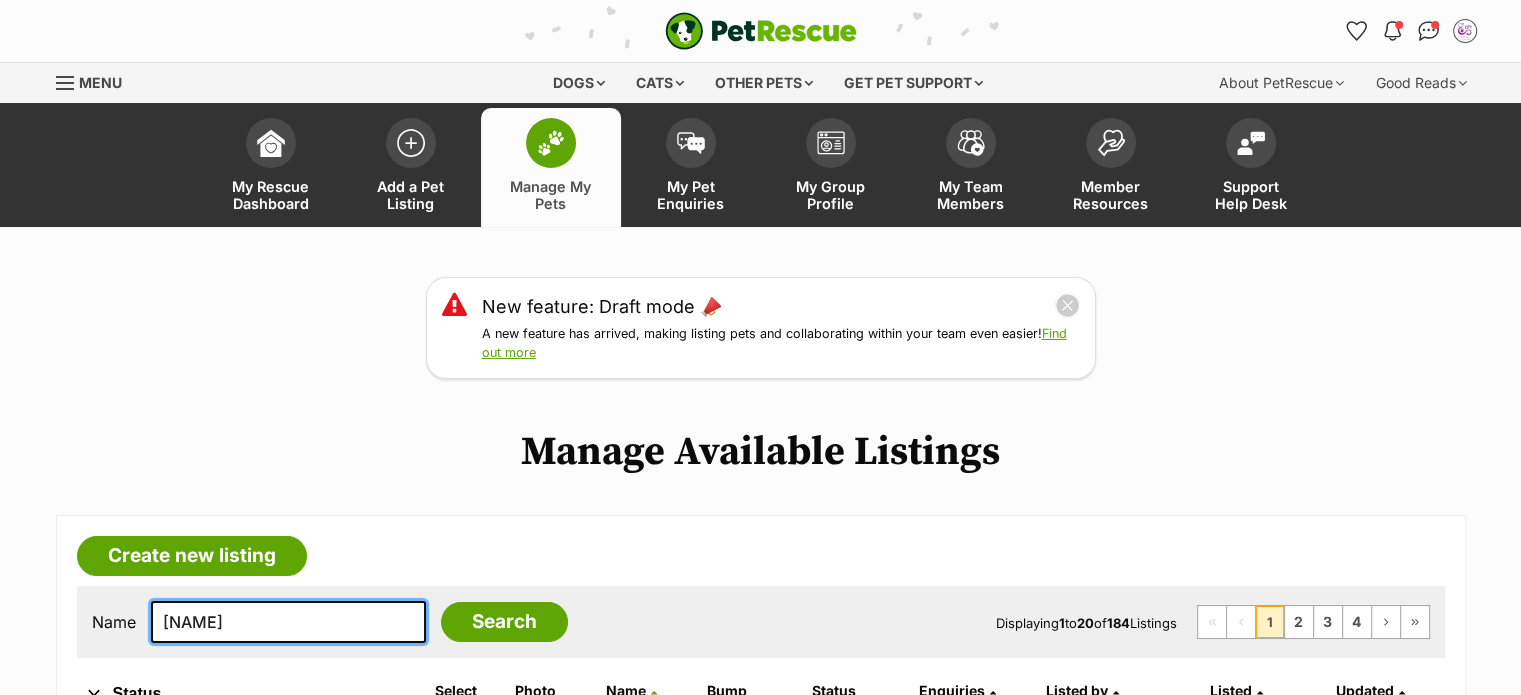 type on "[NAME]" 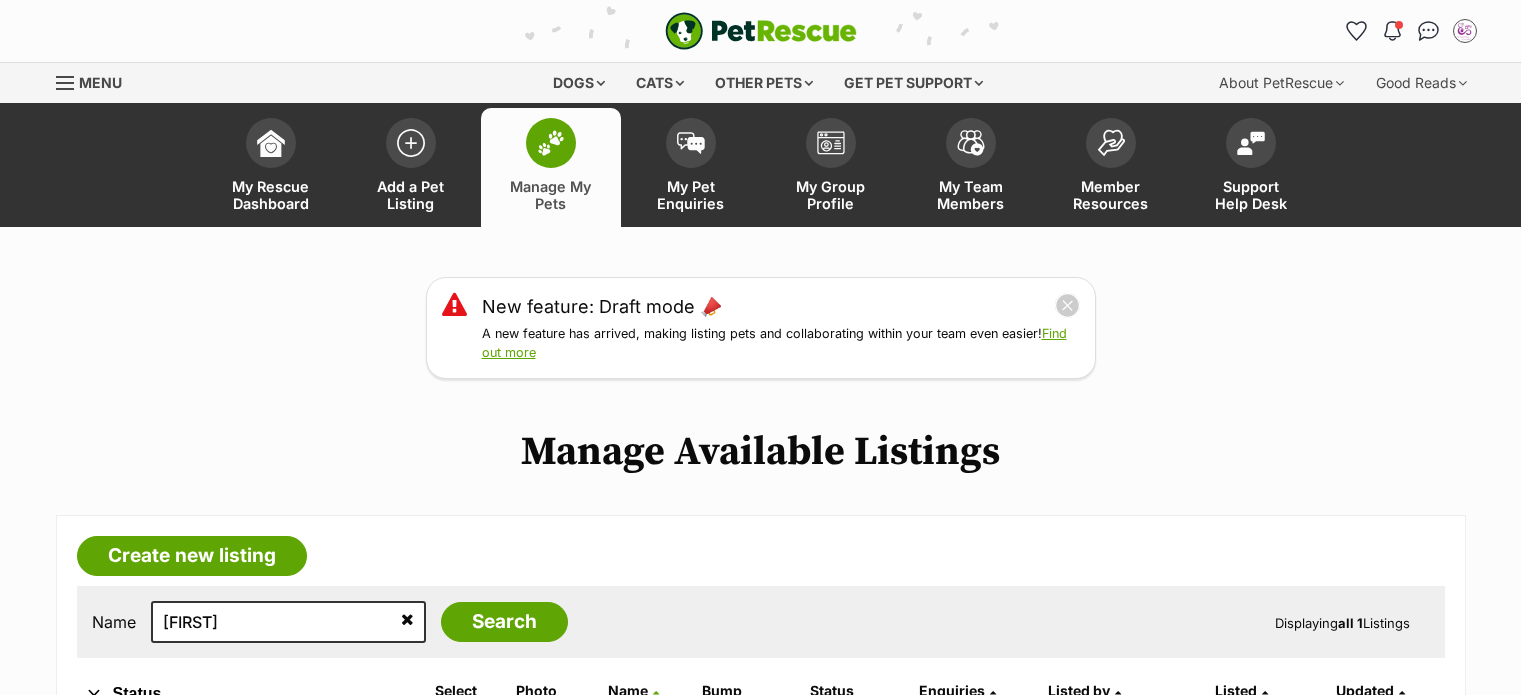 scroll, scrollTop: 0, scrollLeft: 0, axis: both 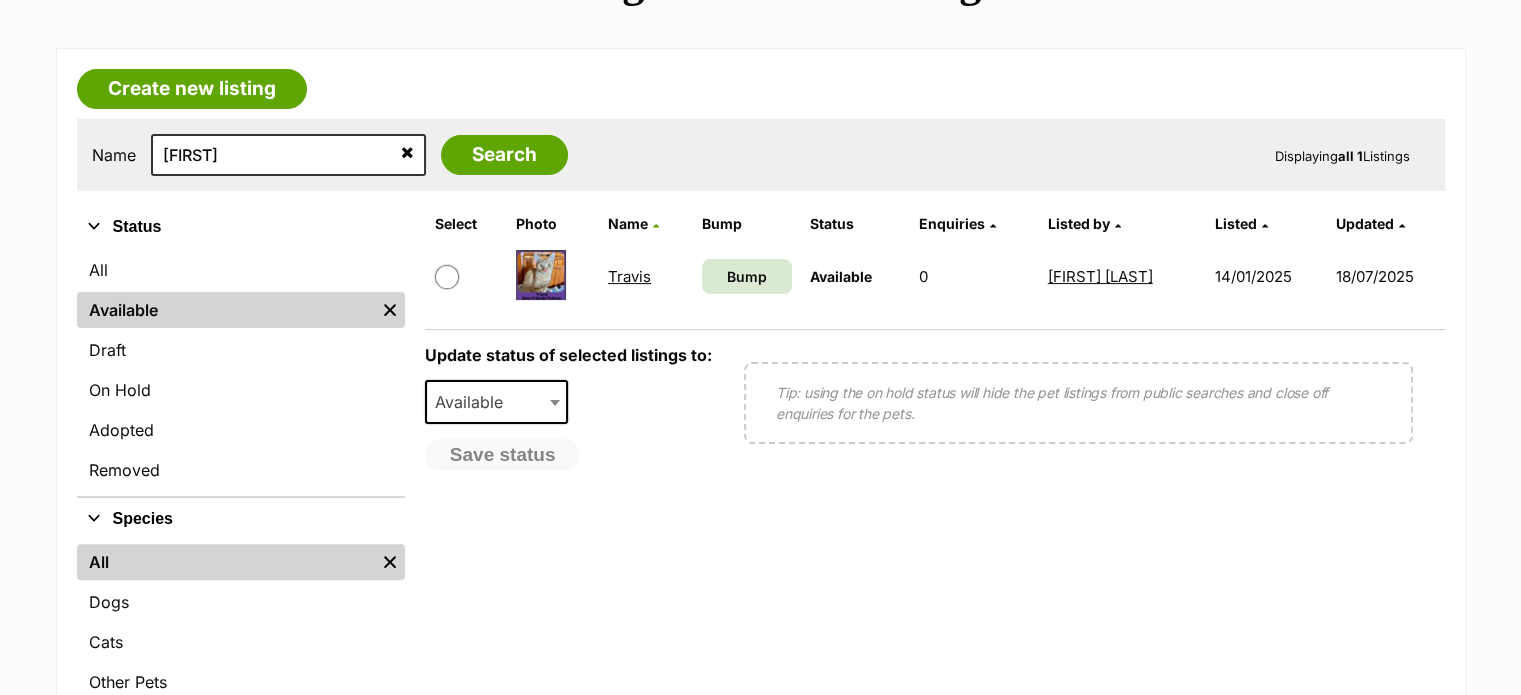 drag, startPoint x: 1535, startPoint y: 139, endPoint x: 1535, endPoint y: 275, distance: 136 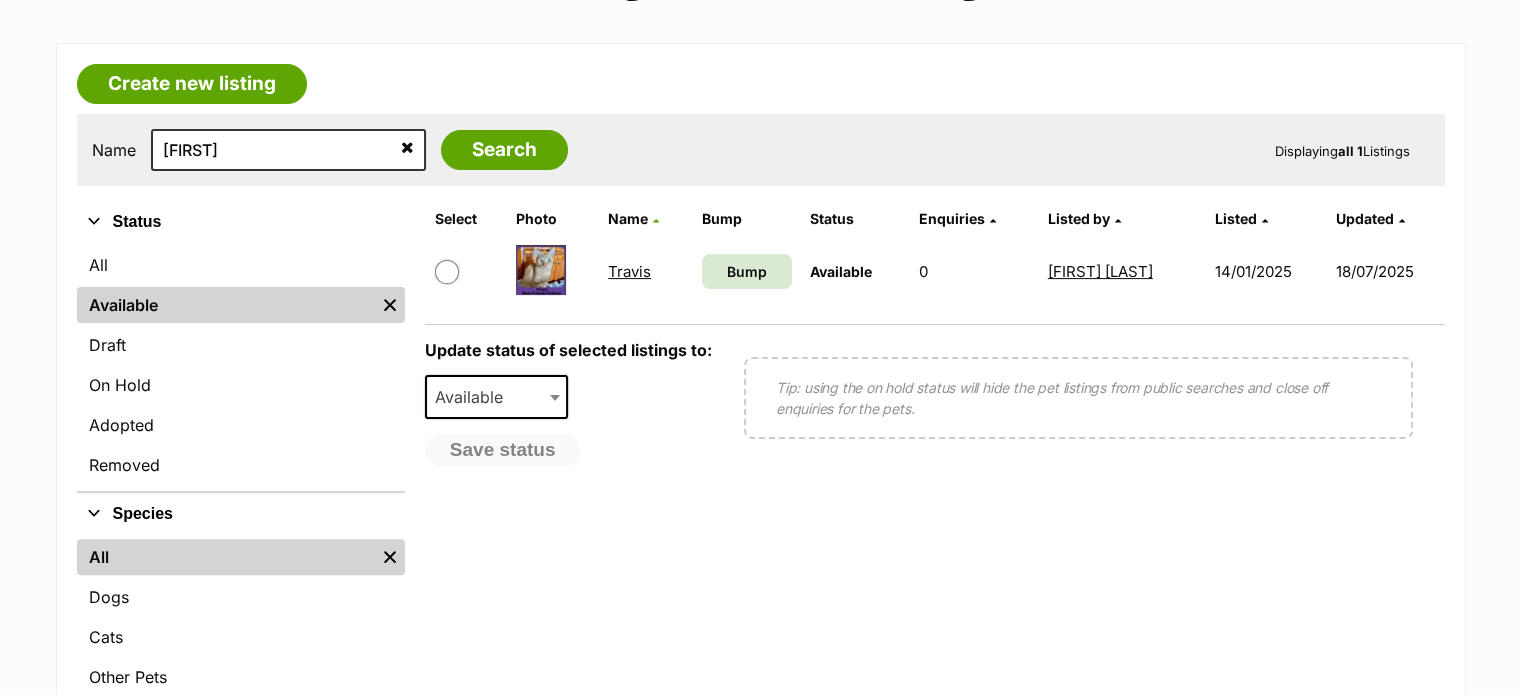 click on "Travis" at bounding box center [629, 271] 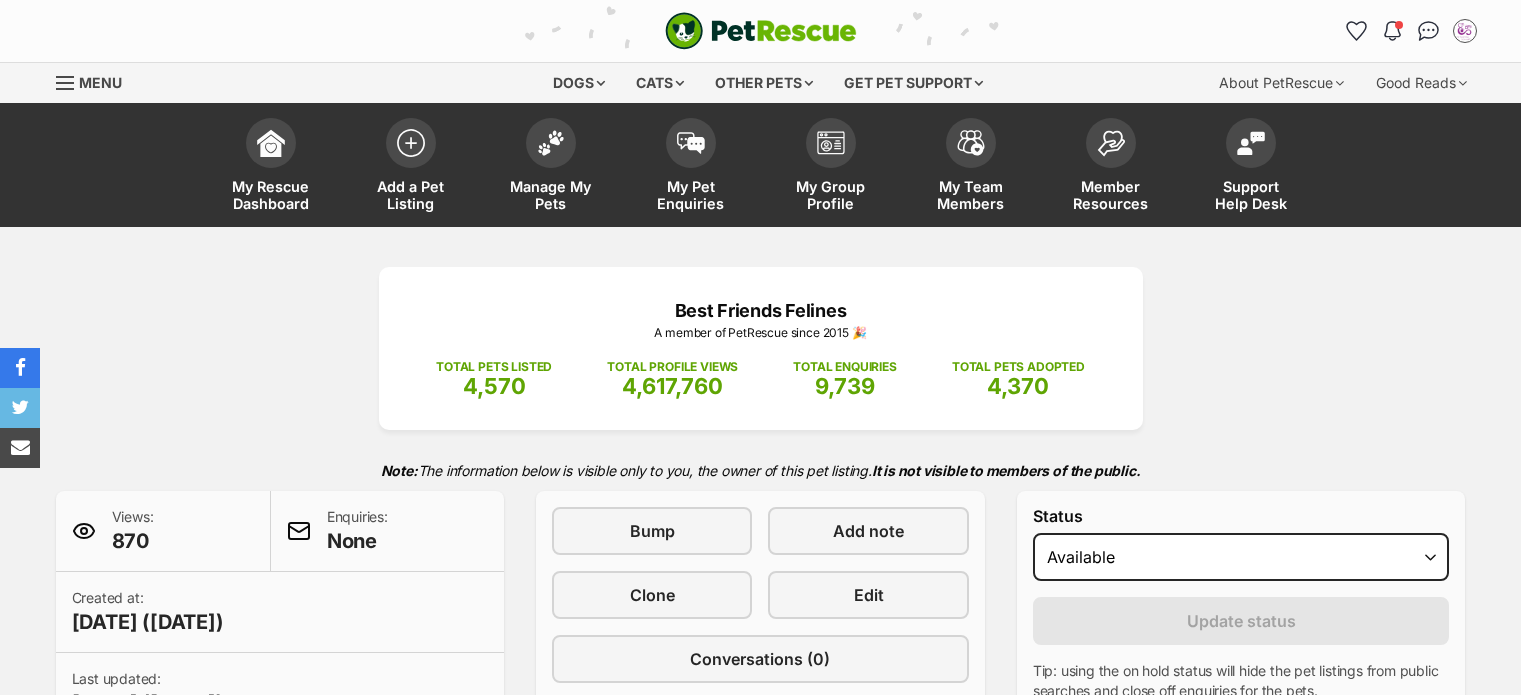 scroll, scrollTop: 0, scrollLeft: 0, axis: both 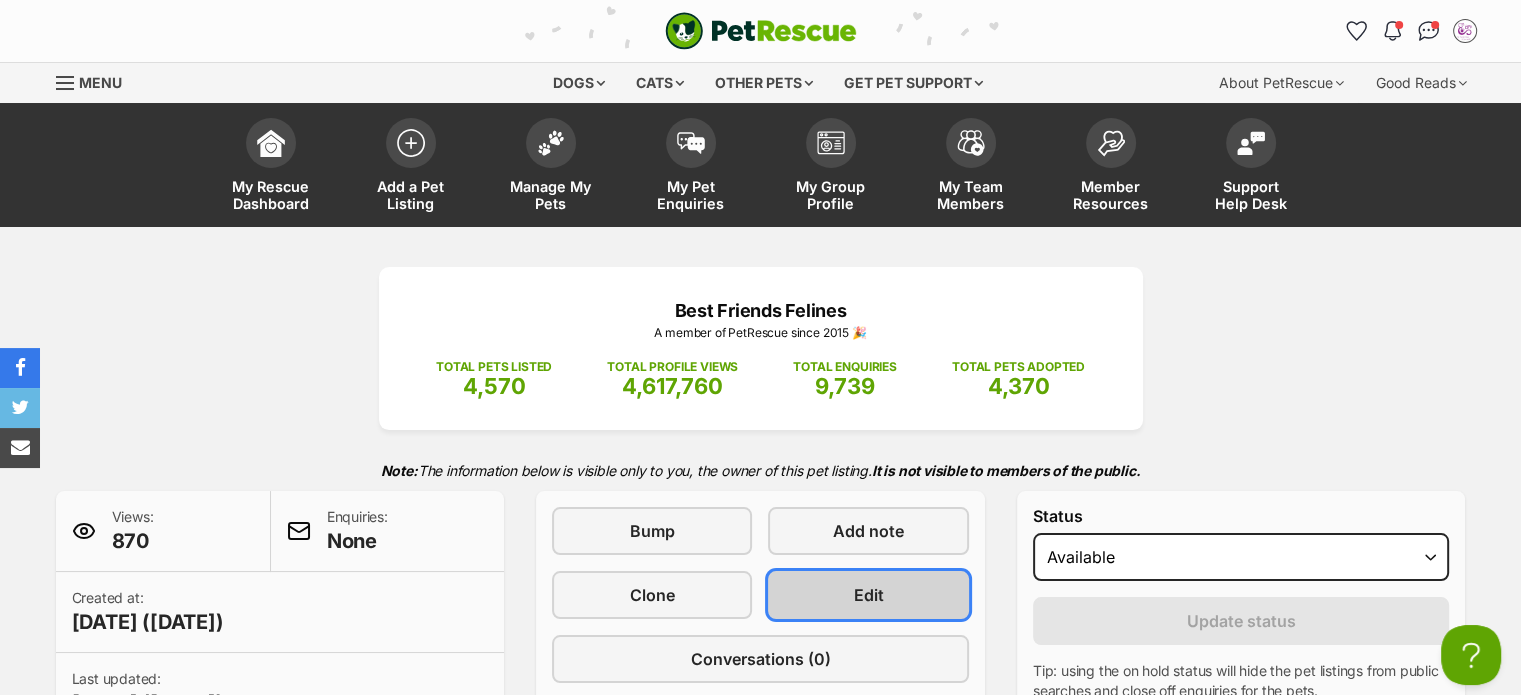 click on "Edit" at bounding box center (869, 595) 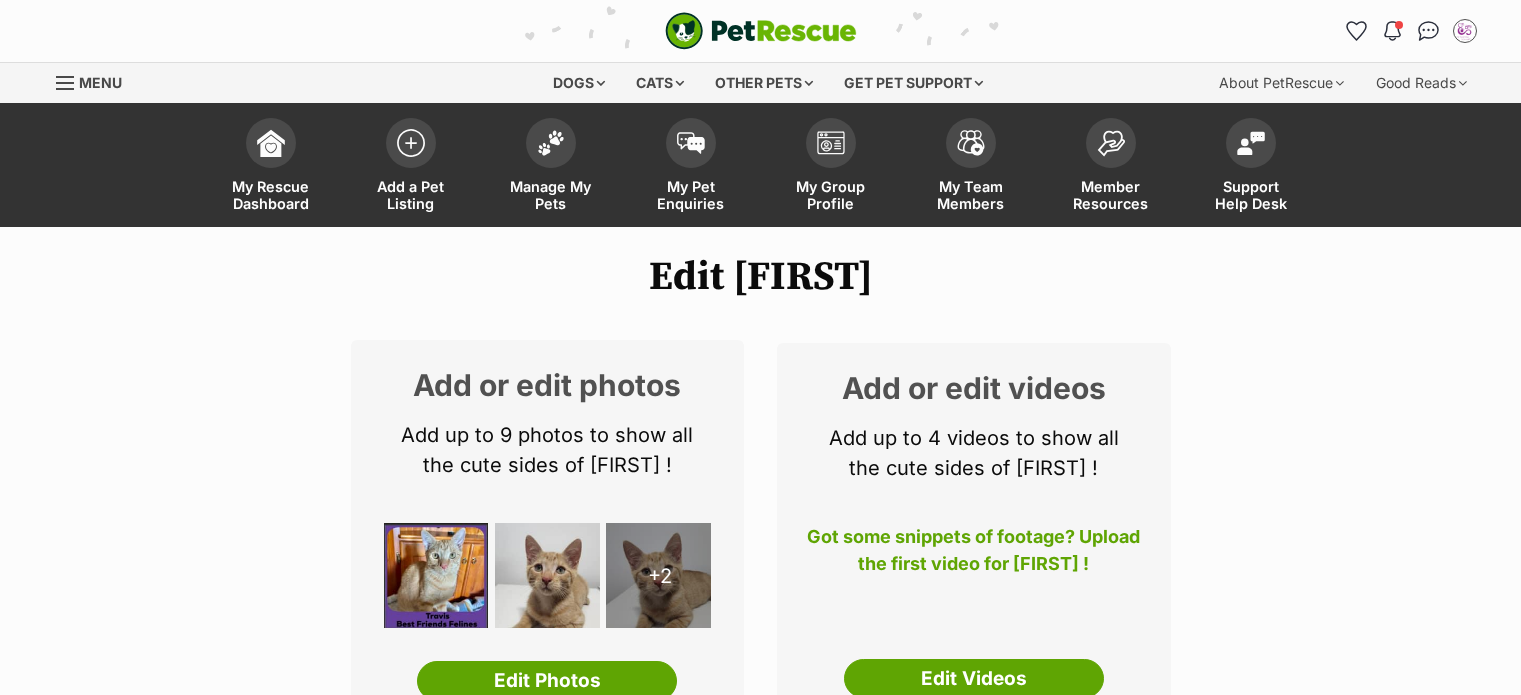 scroll, scrollTop: 0, scrollLeft: 0, axis: both 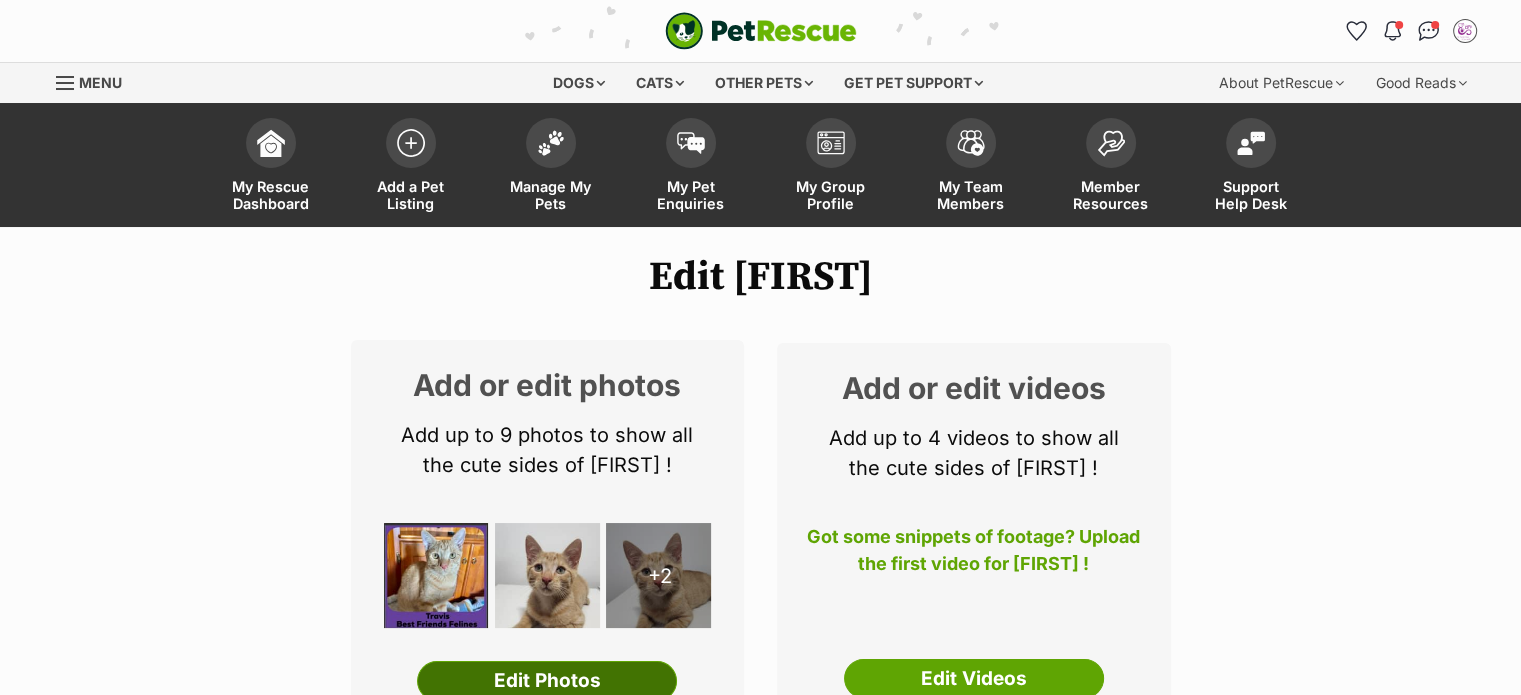 click on "Edit Photos" at bounding box center (547, 681) 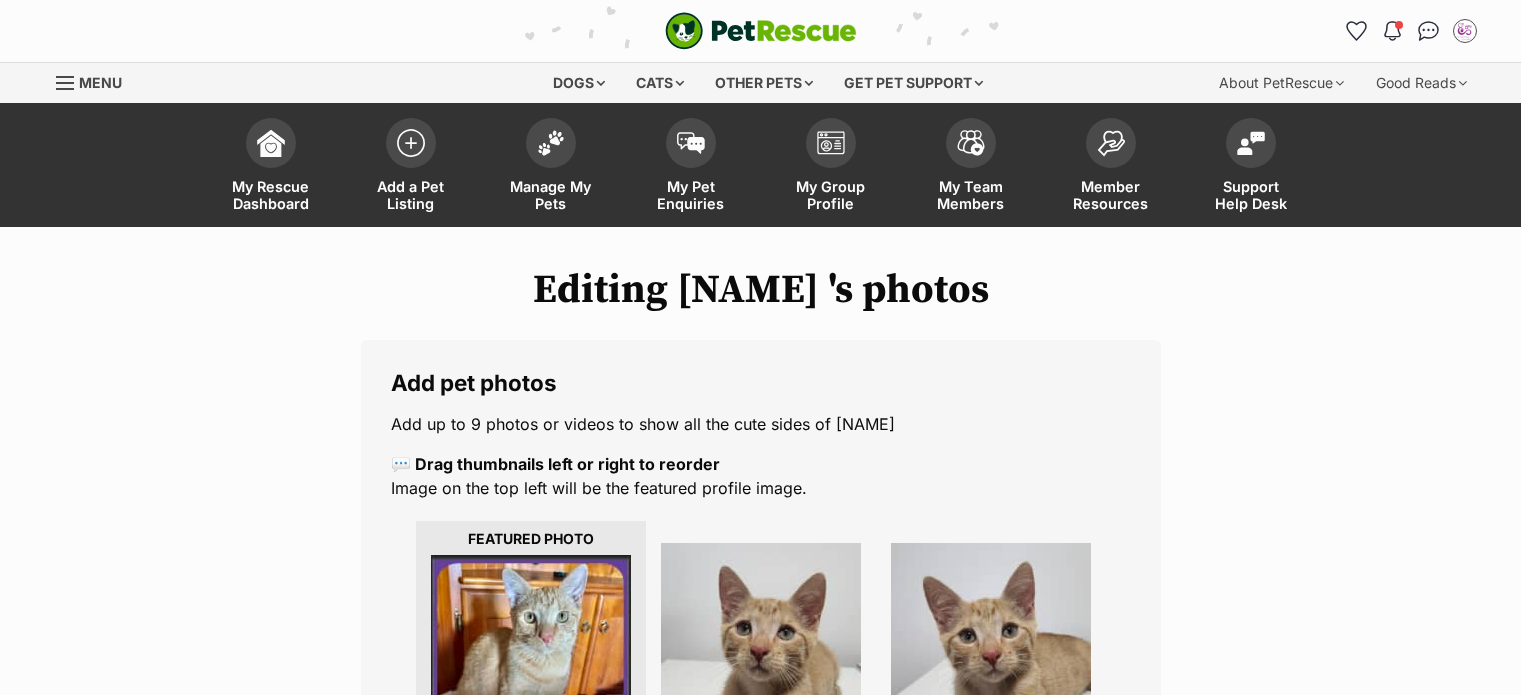 scroll, scrollTop: 0, scrollLeft: 0, axis: both 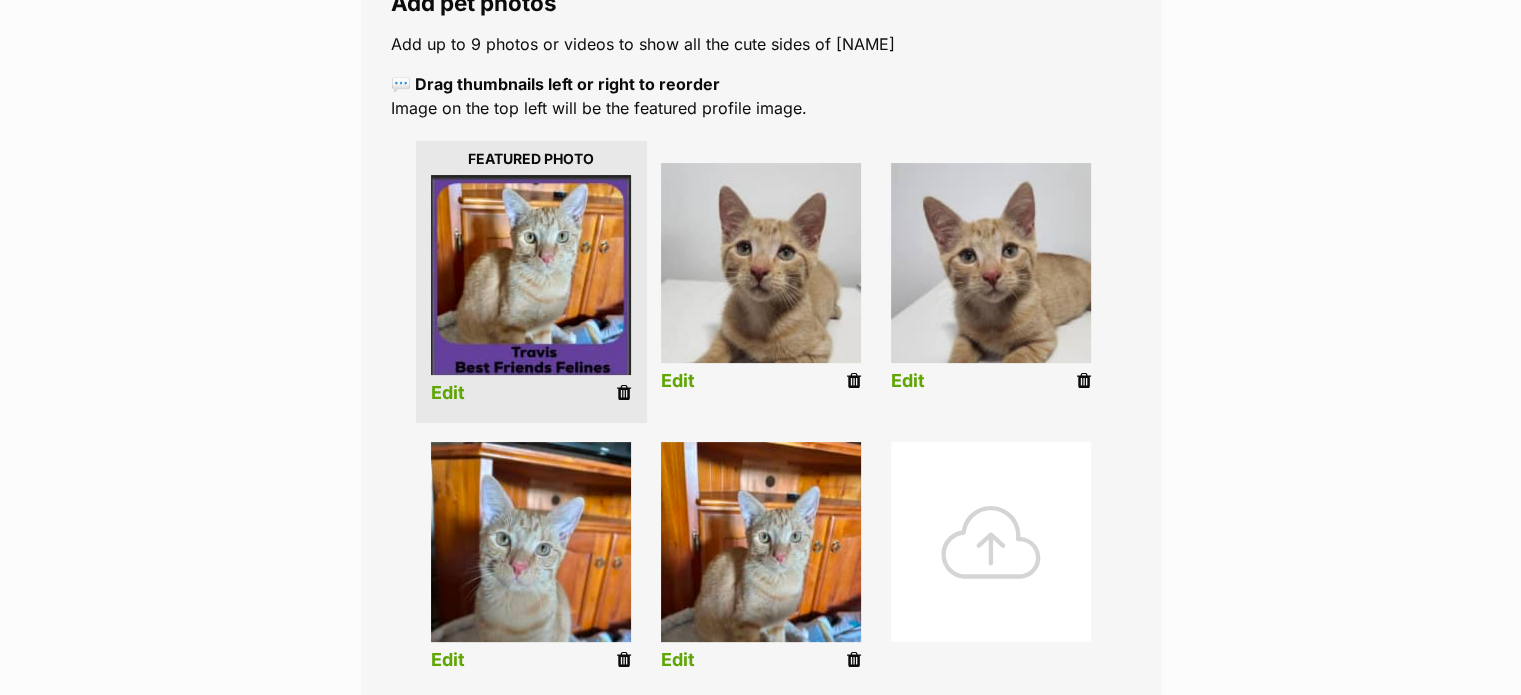 click at bounding box center [624, 393] 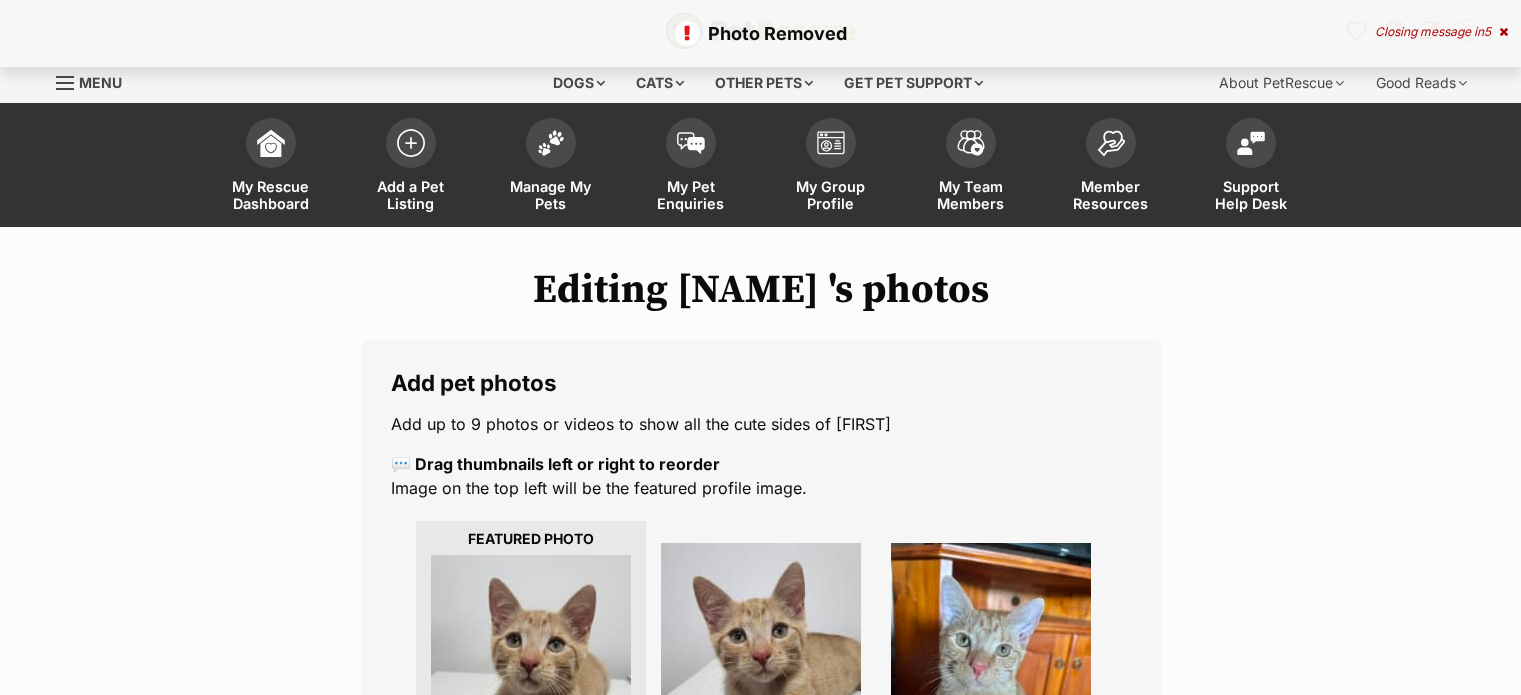 scroll, scrollTop: 0, scrollLeft: 0, axis: both 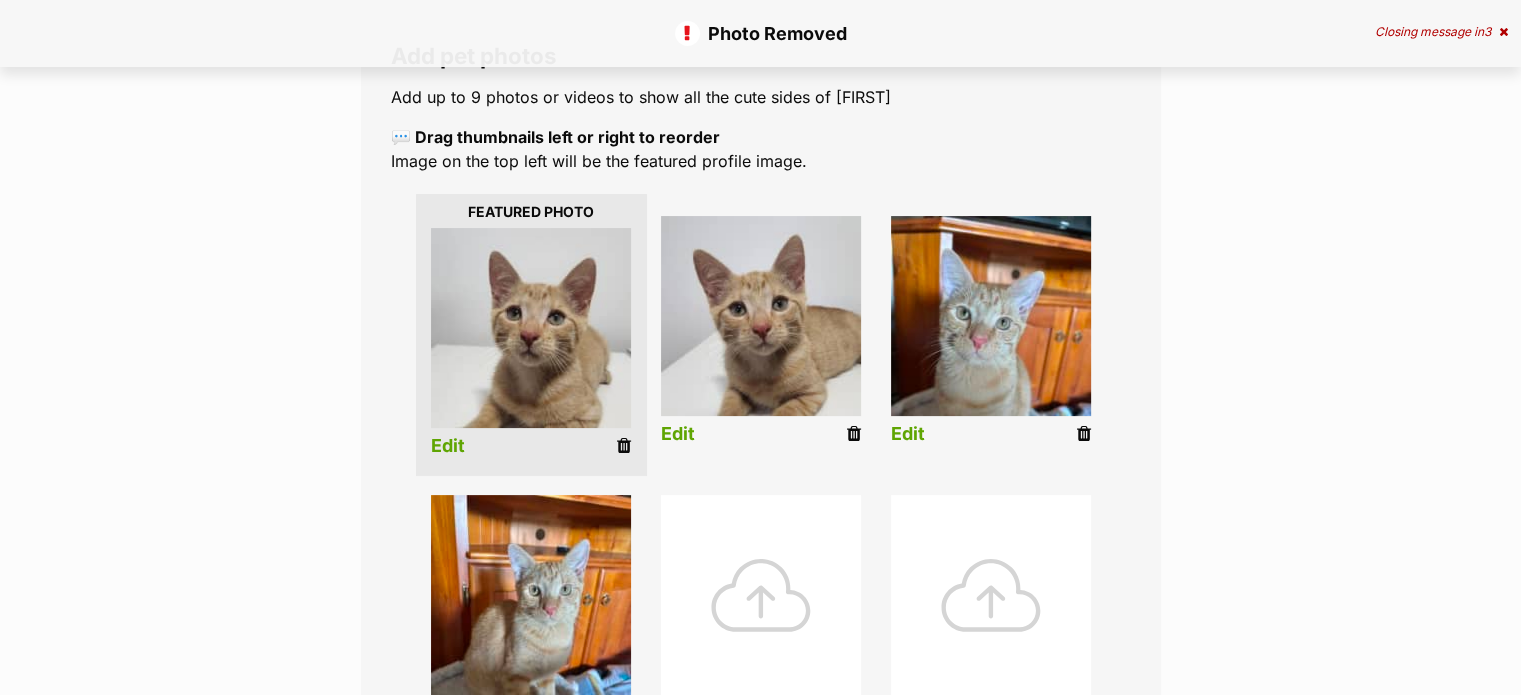 click at bounding box center [624, 446] 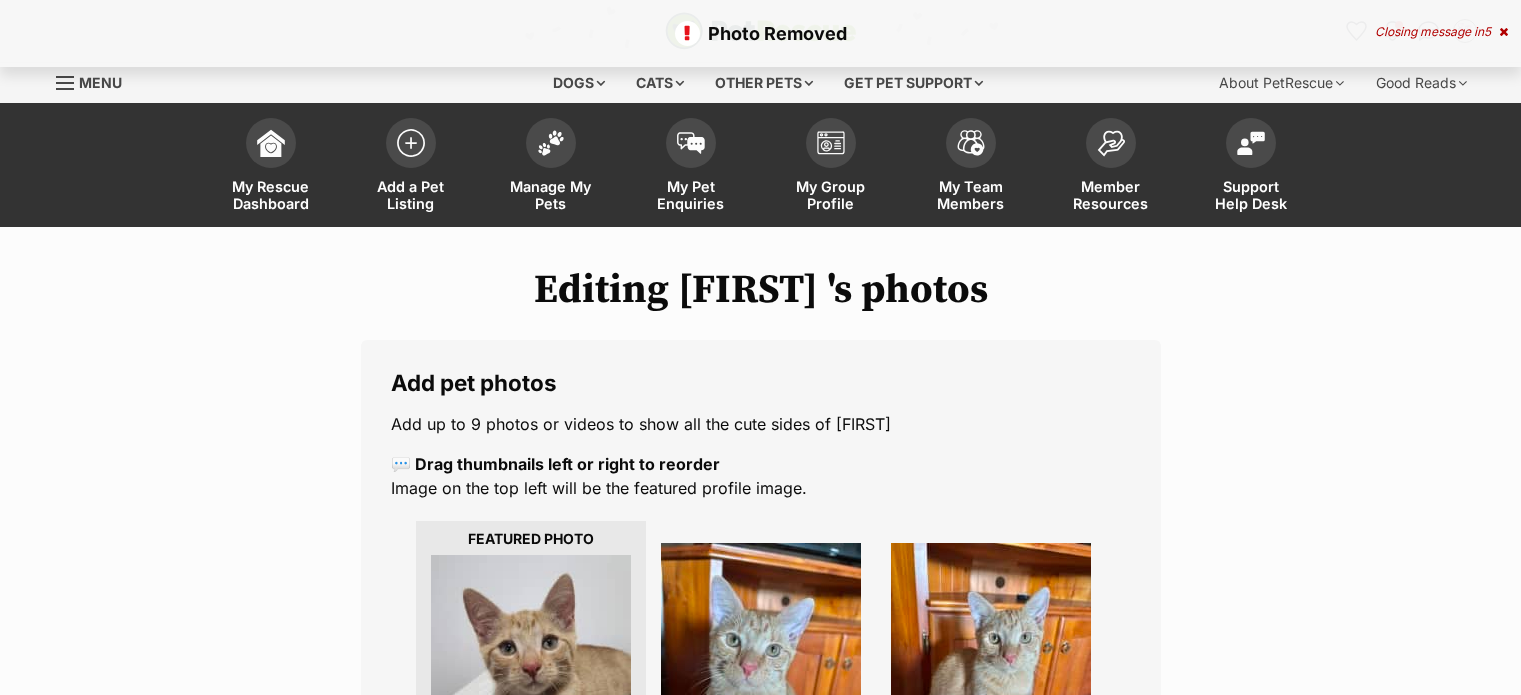 scroll, scrollTop: 0, scrollLeft: 0, axis: both 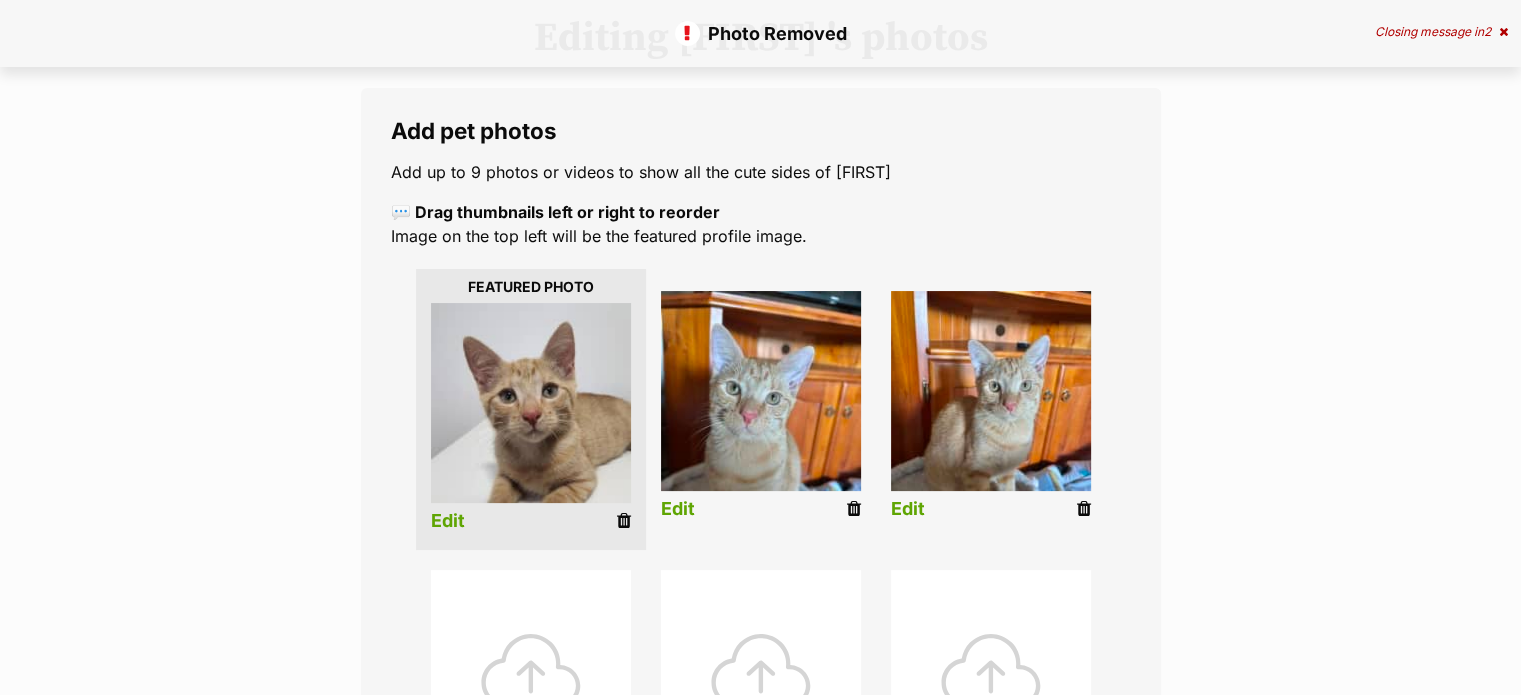 click at bounding box center (624, 521) 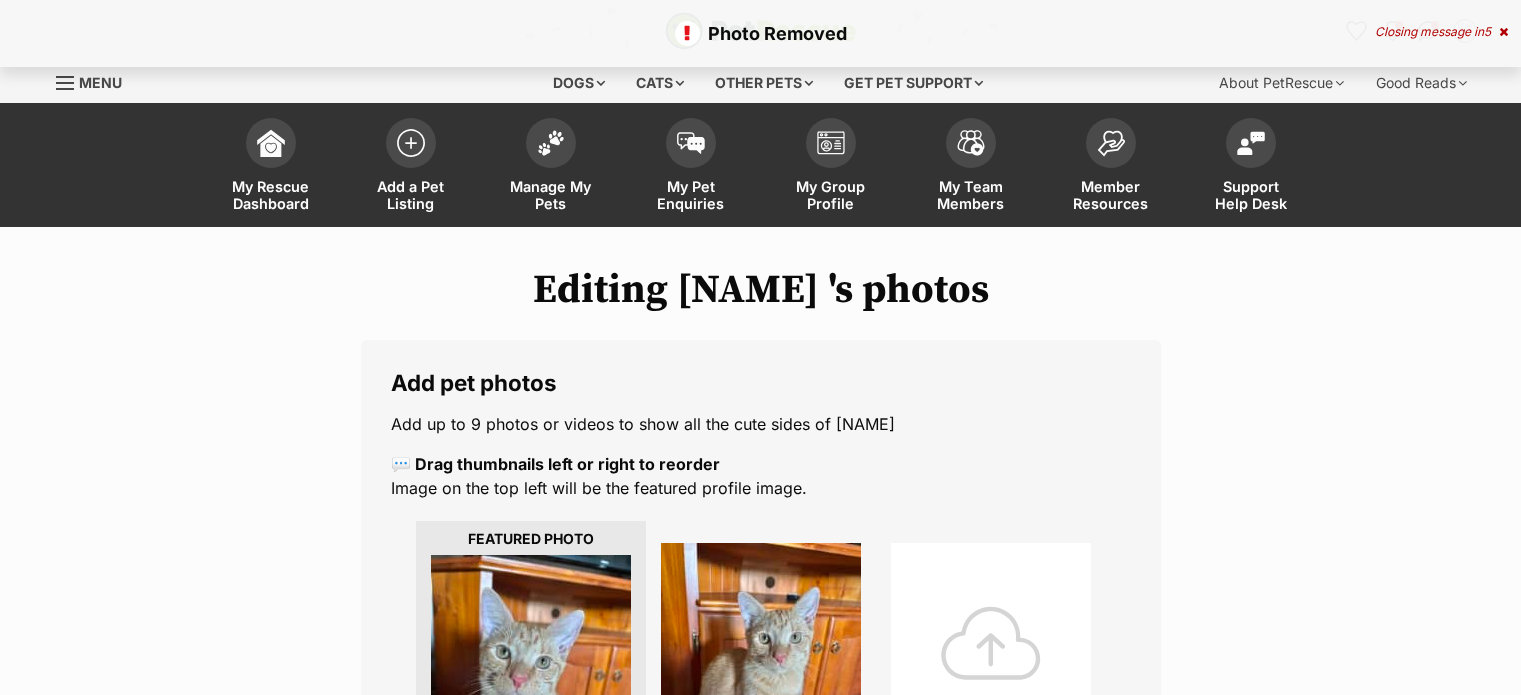 scroll, scrollTop: 0, scrollLeft: 0, axis: both 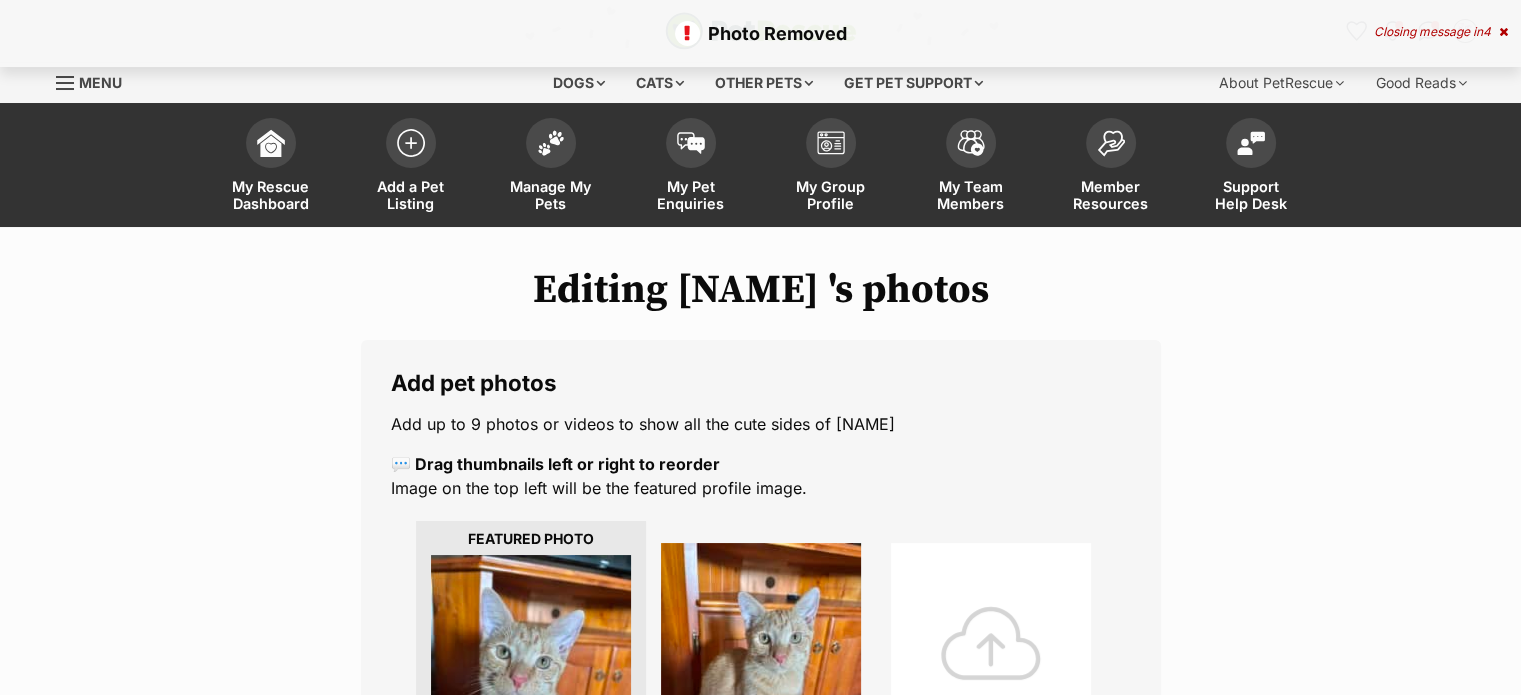 click at bounding box center (991, 643) 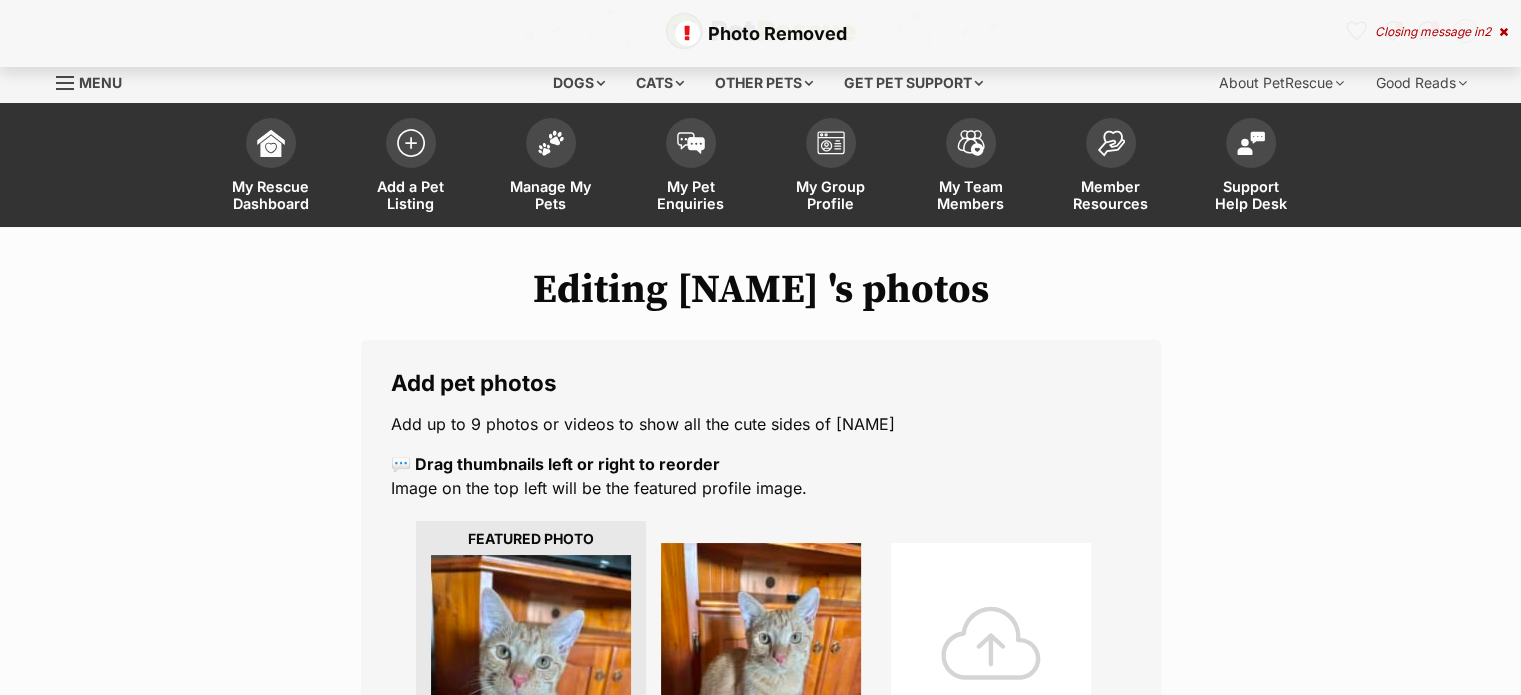 click at bounding box center [991, 643] 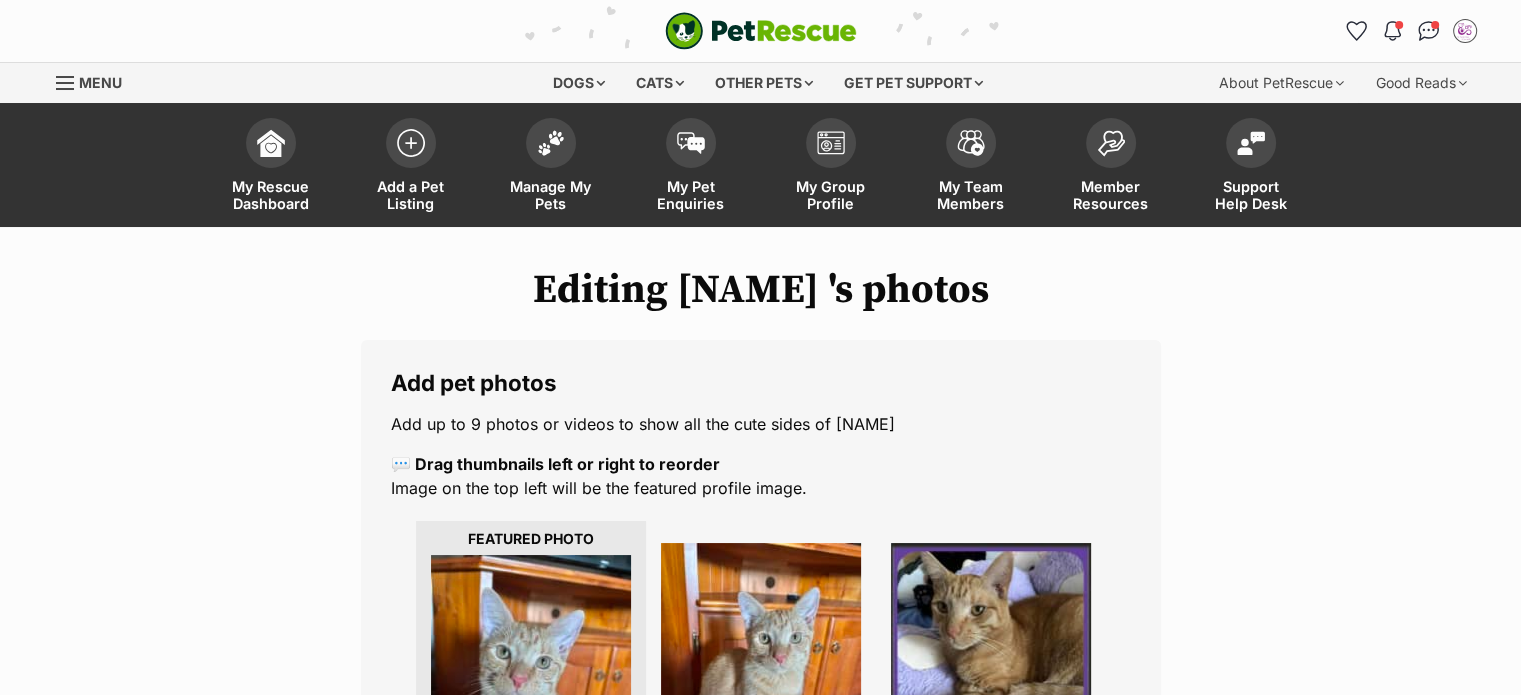 scroll, scrollTop: 148, scrollLeft: 0, axis: vertical 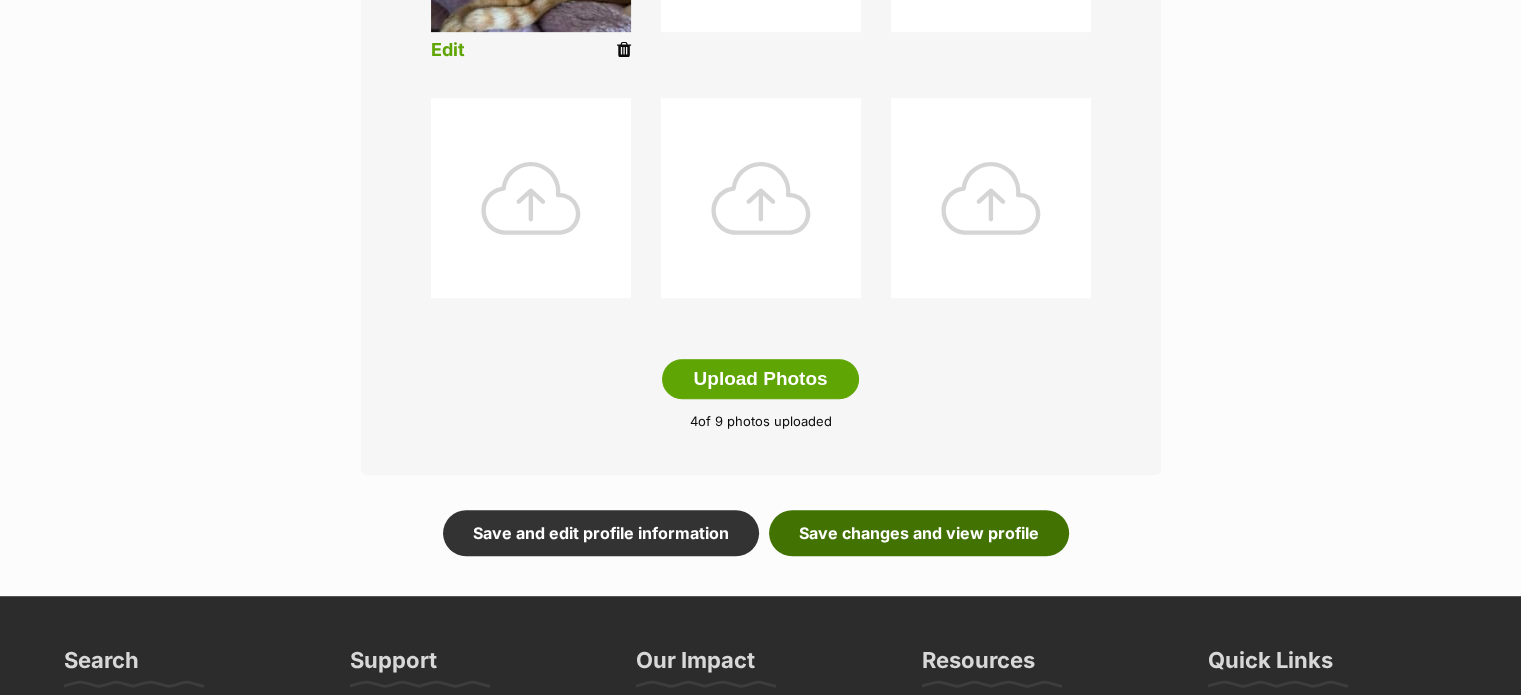 click on "Save changes and view profile" at bounding box center (919, 533) 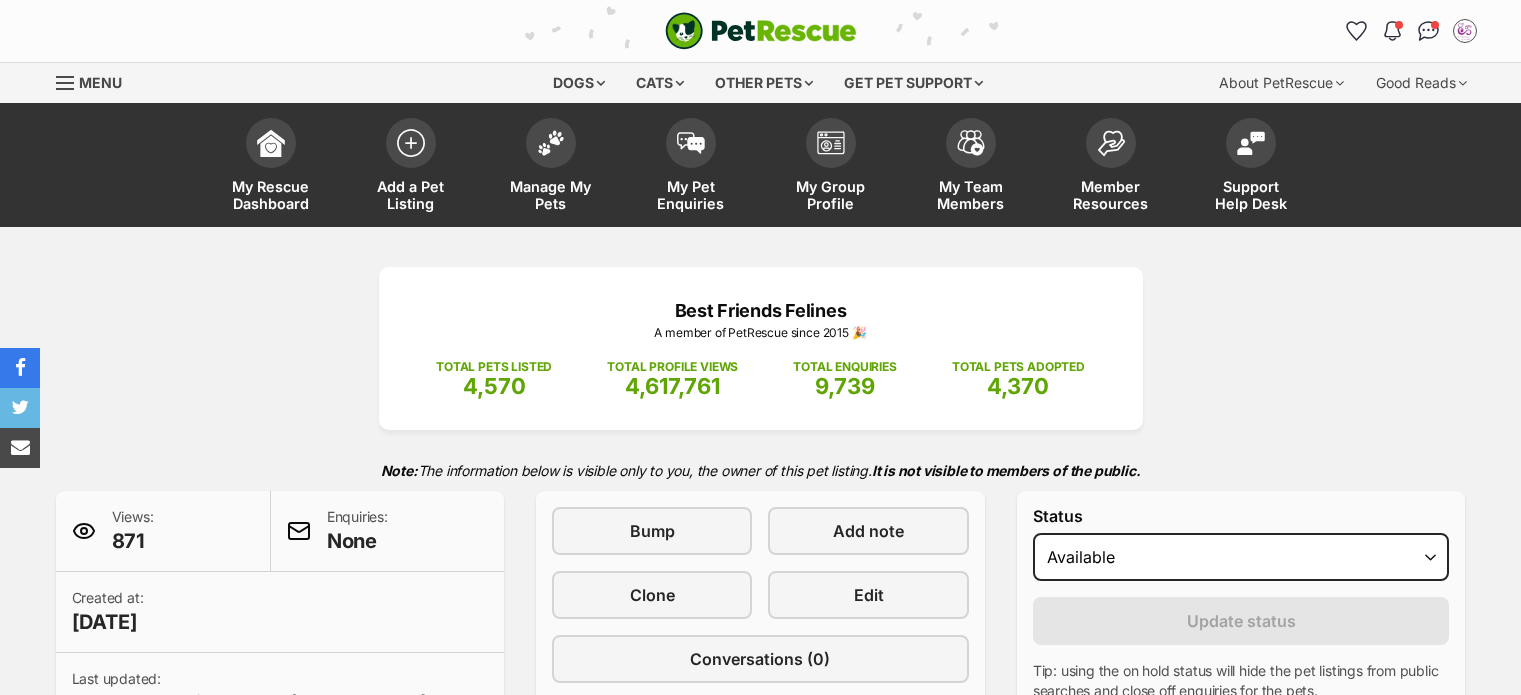 scroll, scrollTop: 0, scrollLeft: 0, axis: both 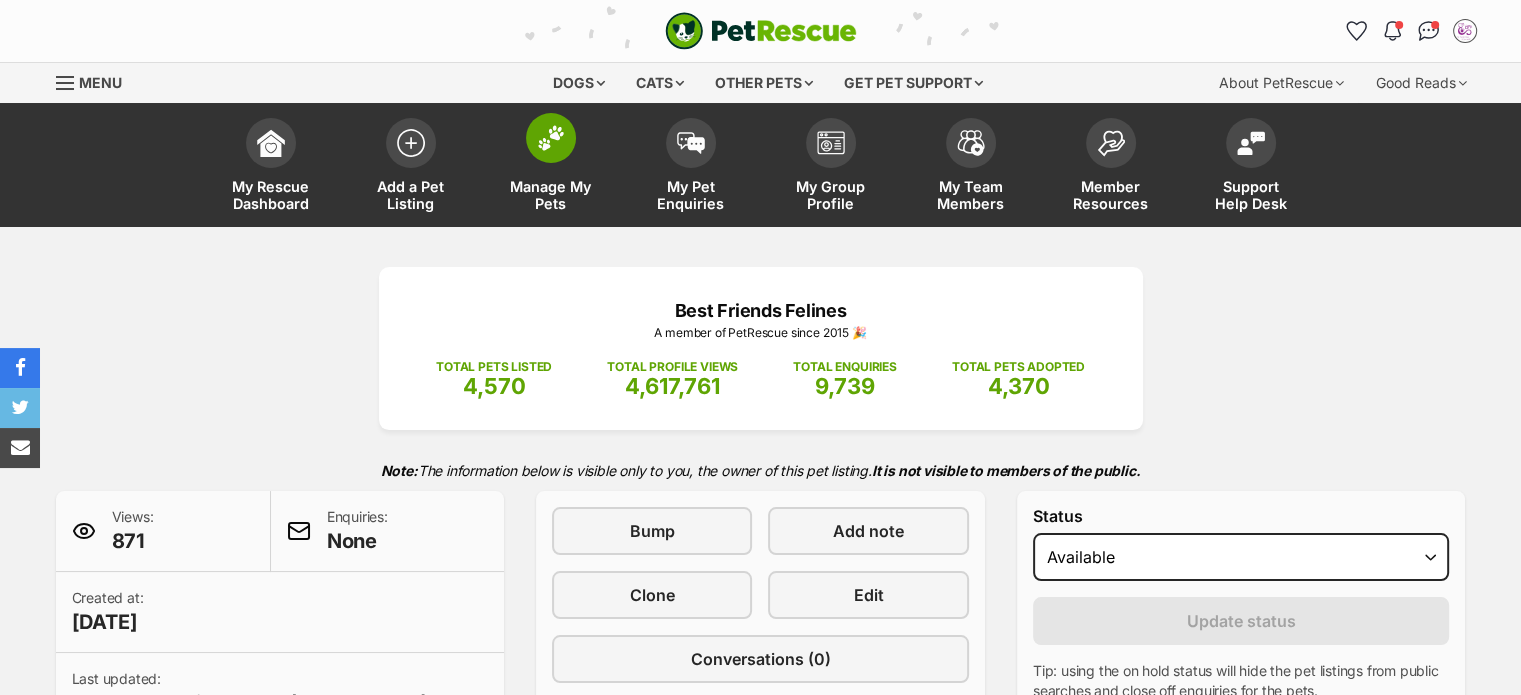click on "Manage My Pets" at bounding box center (551, 195) 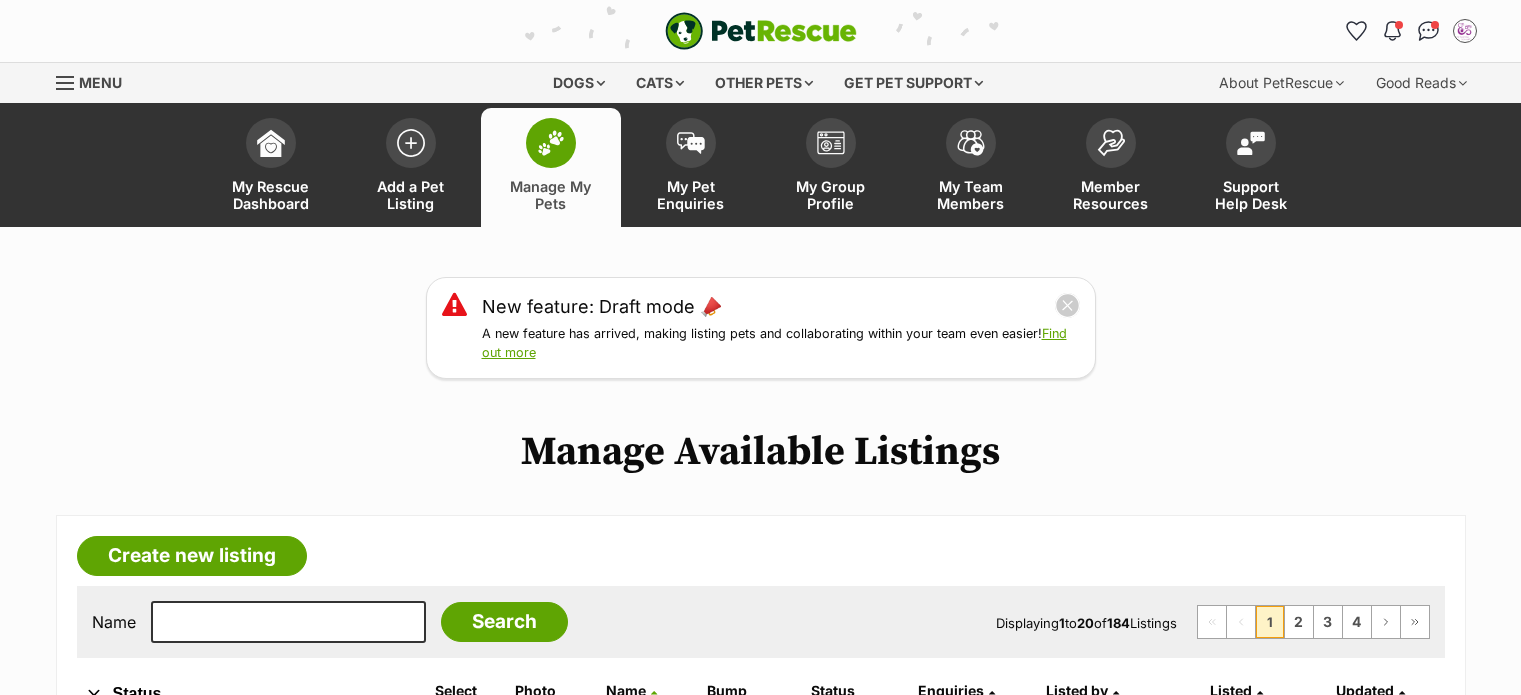 scroll, scrollTop: 0, scrollLeft: 0, axis: both 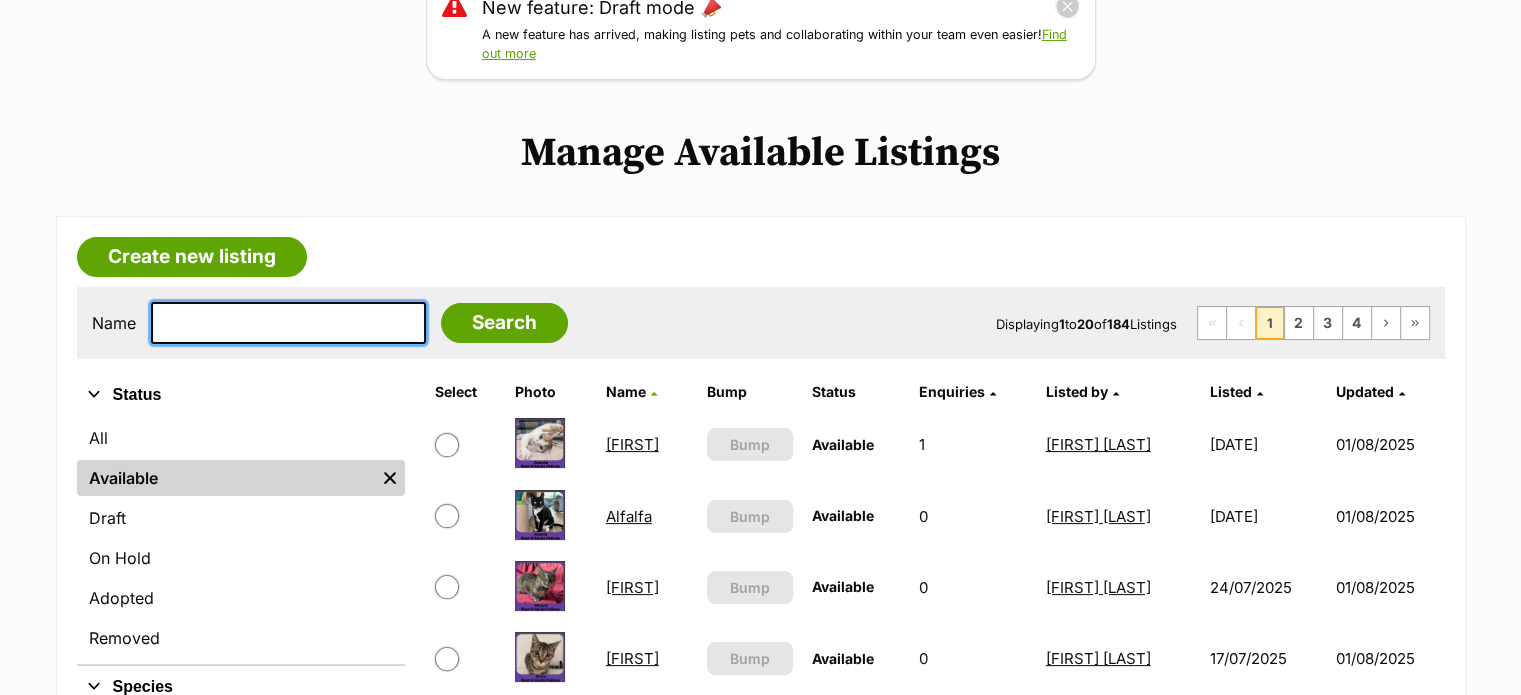 click at bounding box center [288, 323] 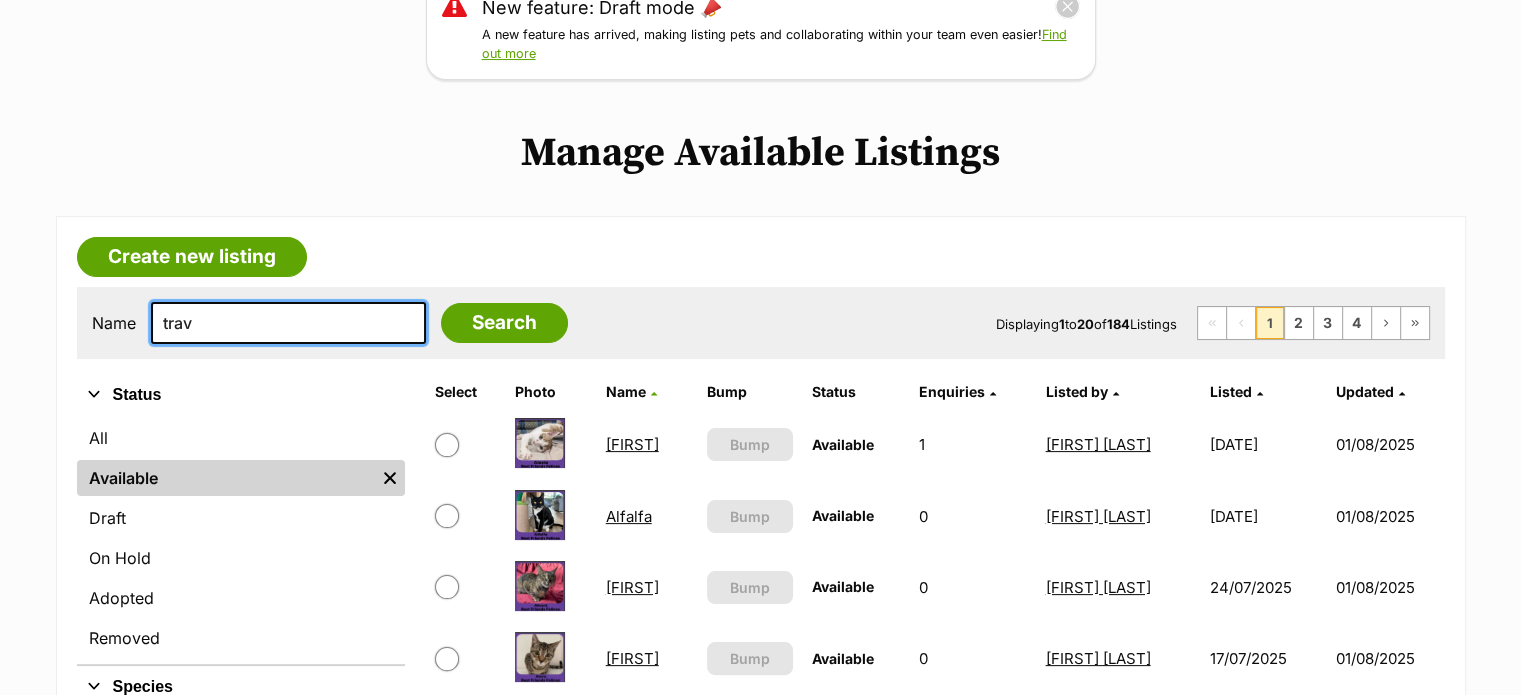 type on "trav" 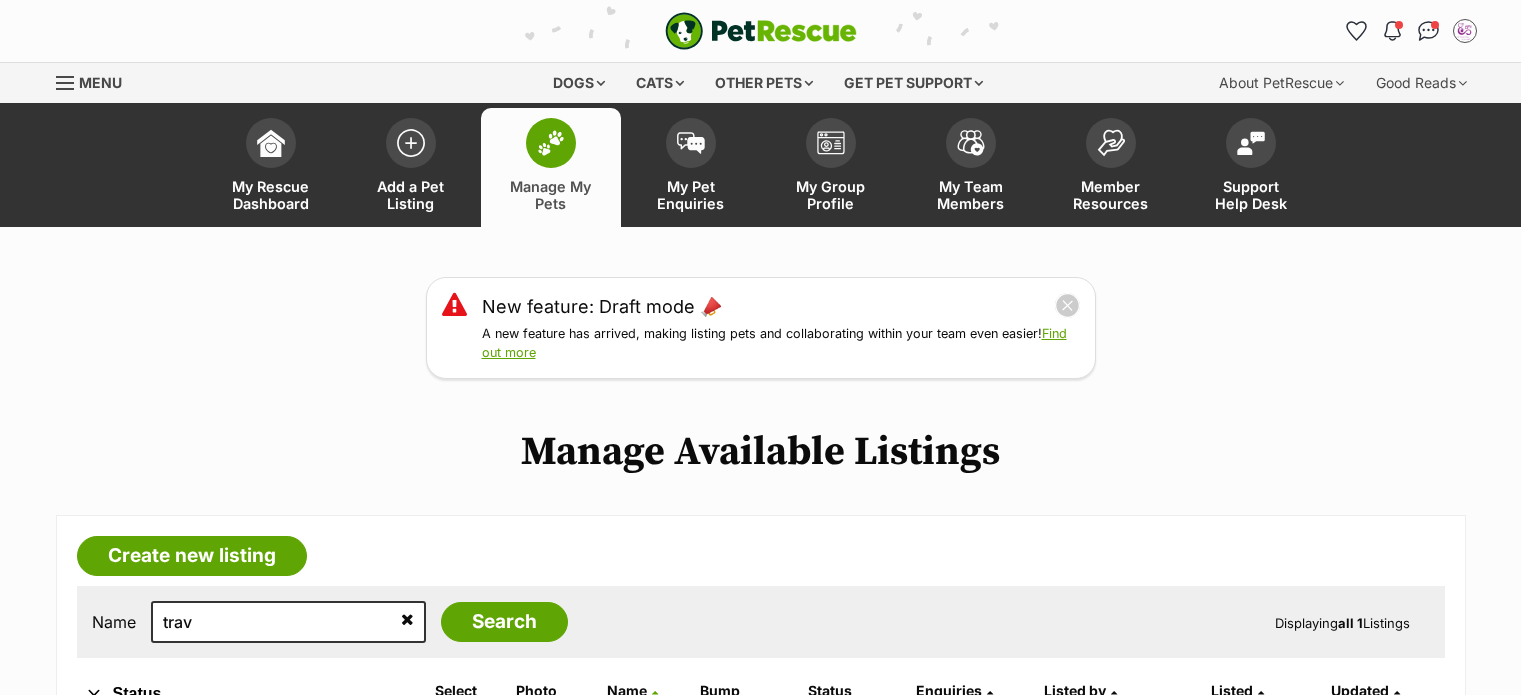 scroll, scrollTop: 0, scrollLeft: 0, axis: both 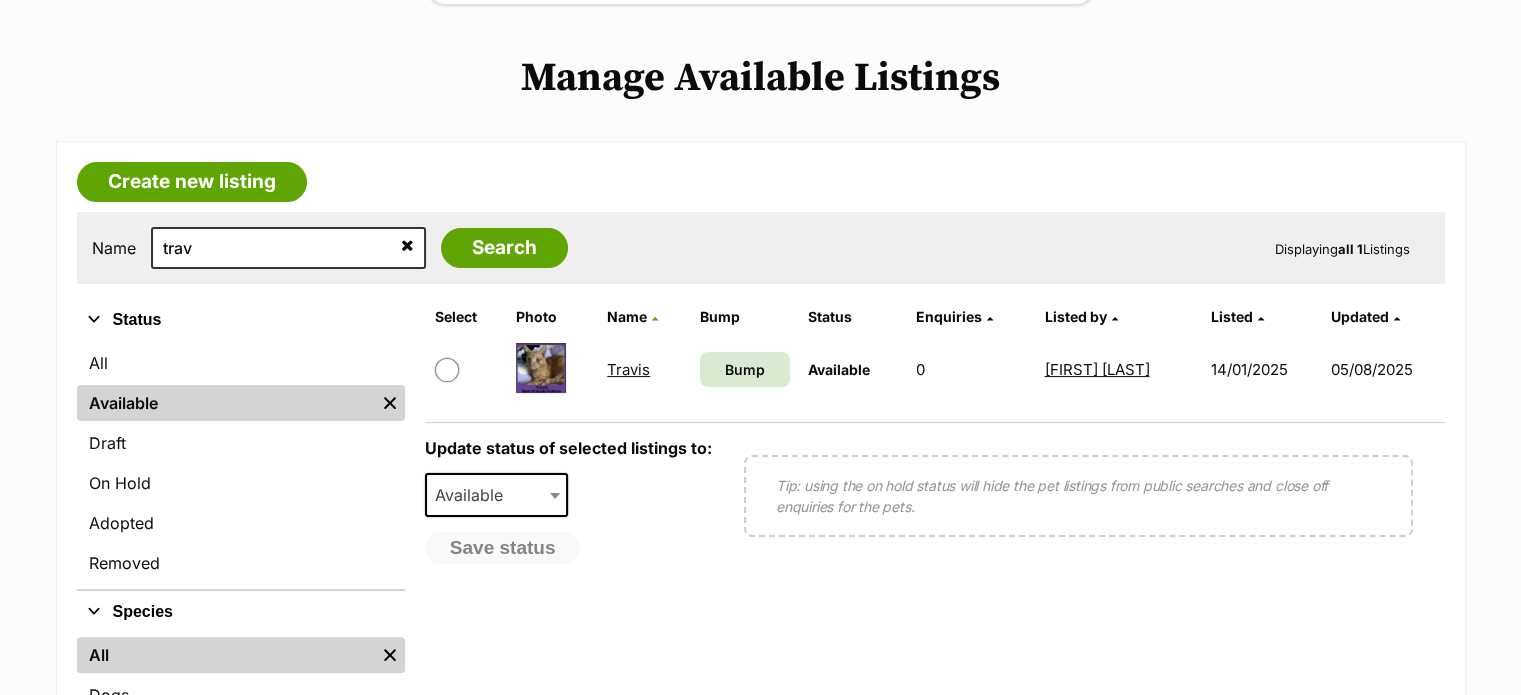 click at bounding box center [407, 245] 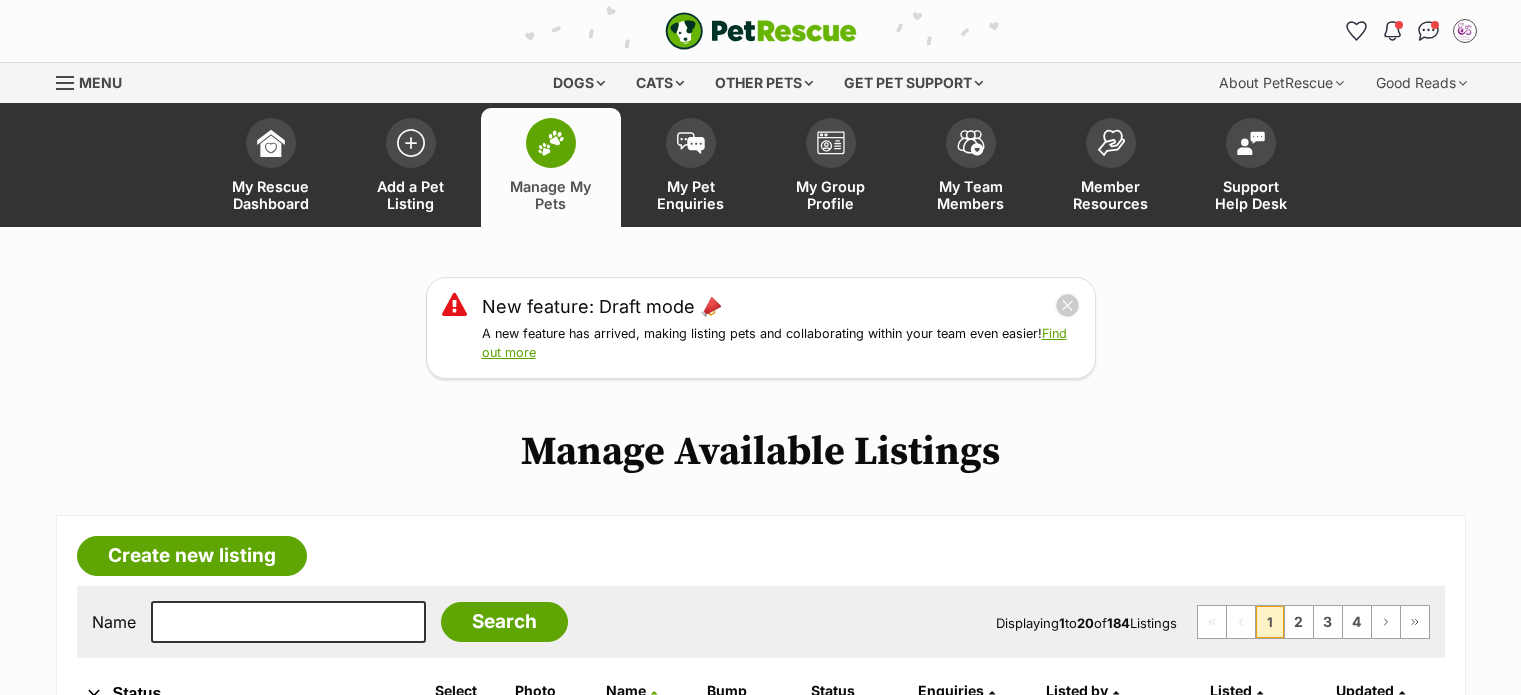 scroll, scrollTop: 0, scrollLeft: 0, axis: both 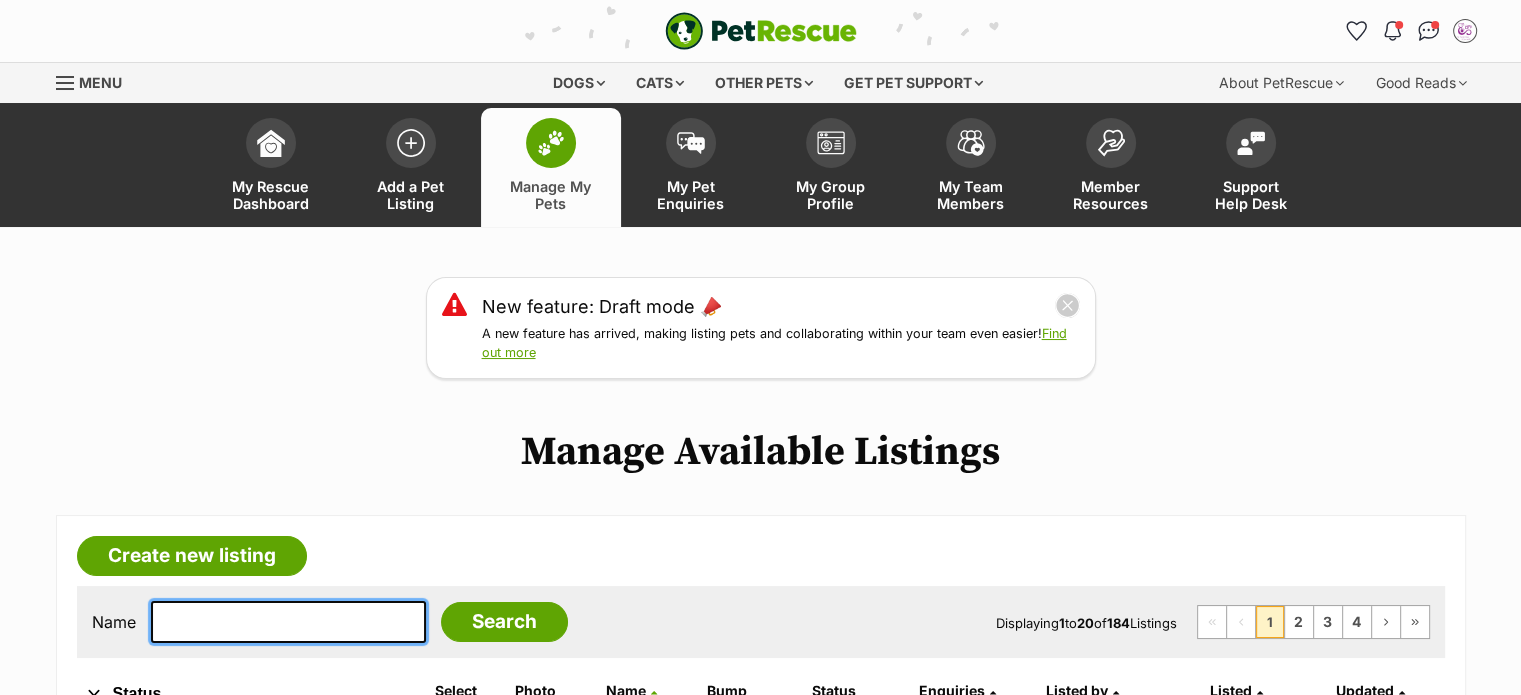 click at bounding box center [288, 622] 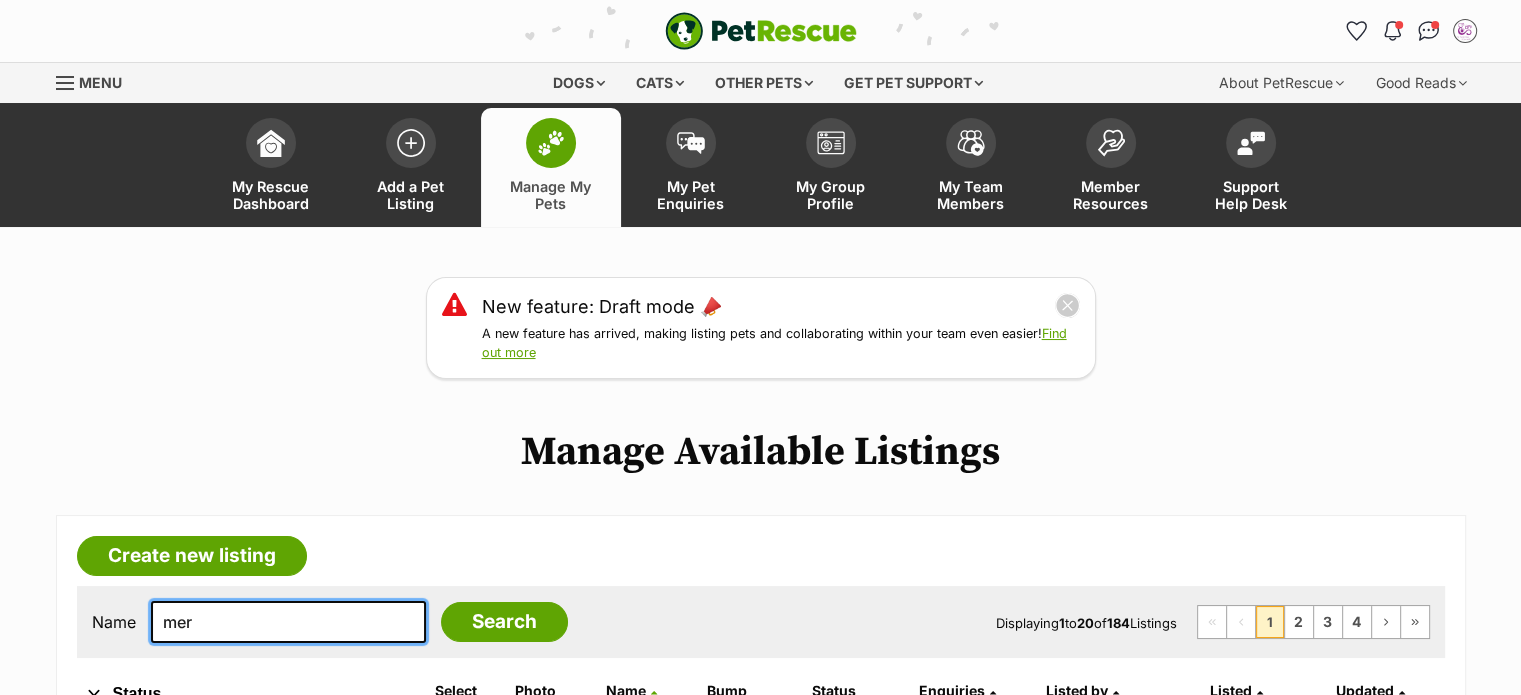 type on "mer" 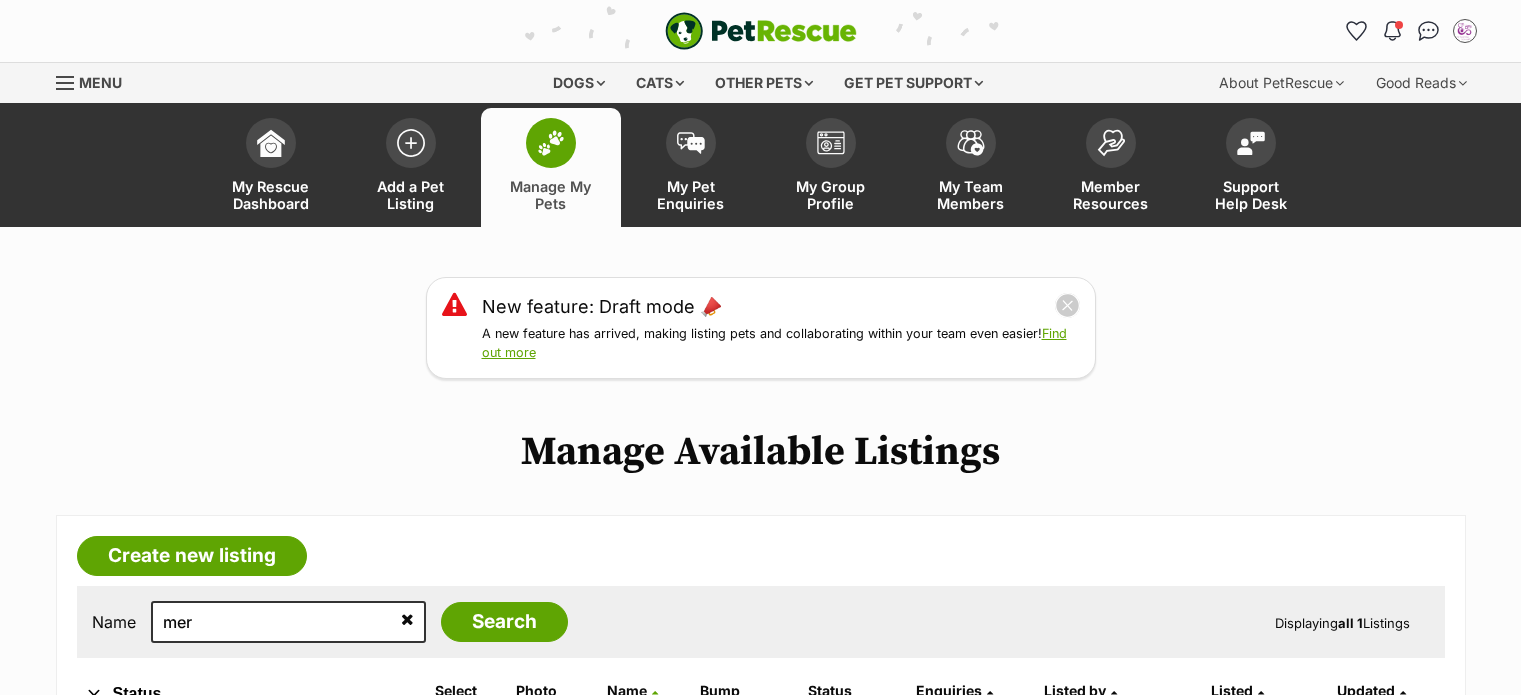 scroll, scrollTop: 0, scrollLeft: 0, axis: both 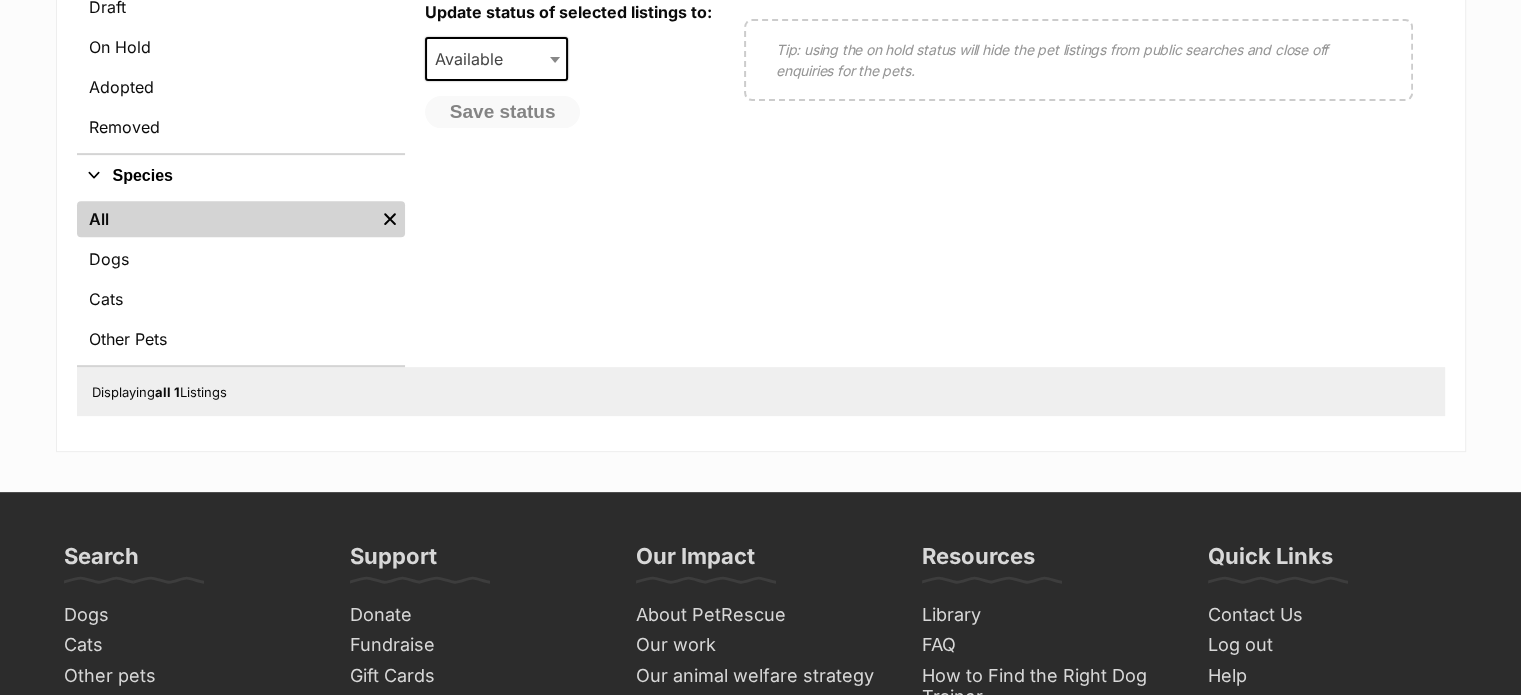 drag, startPoint x: 0, startPoint y: 0, endPoint x: 1535, endPoint y: 395, distance: 1585.0079 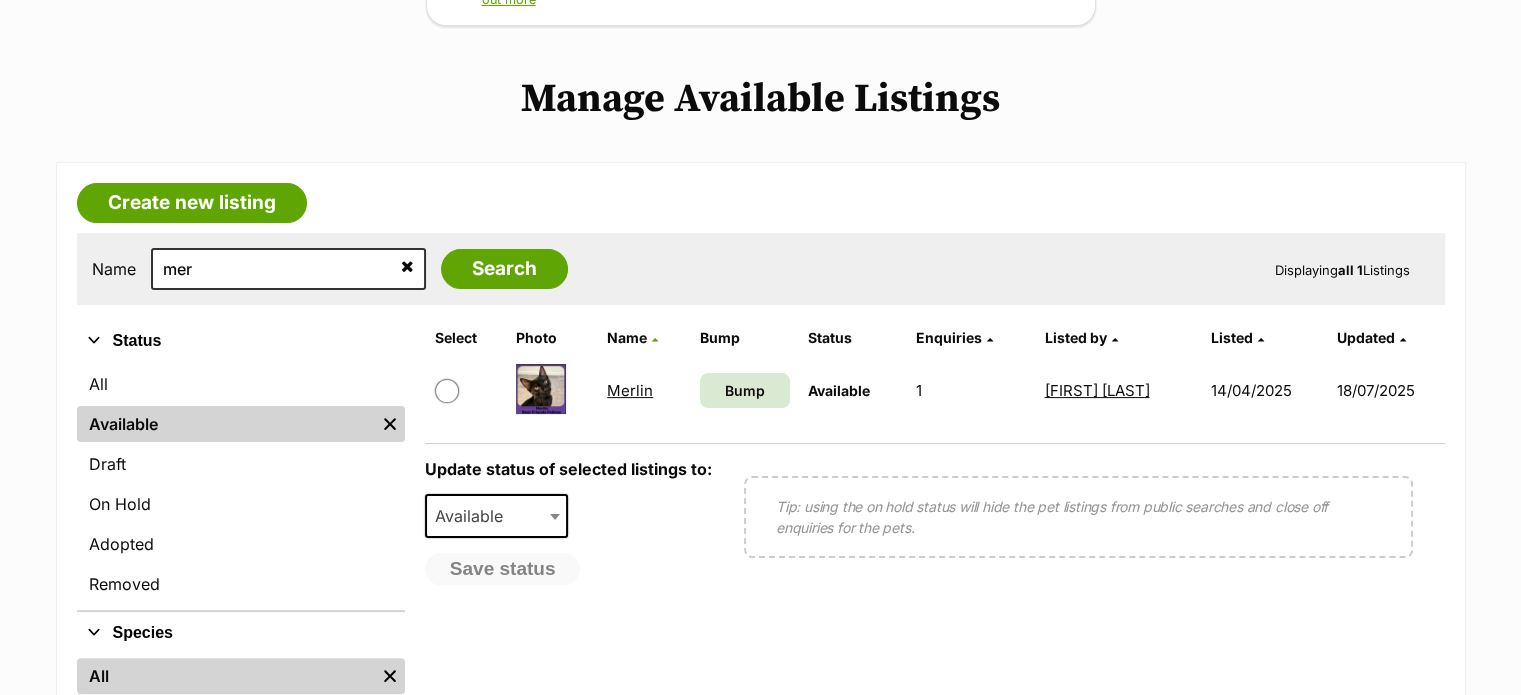 scroll, scrollTop: 364, scrollLeft: 0, axis: vertical 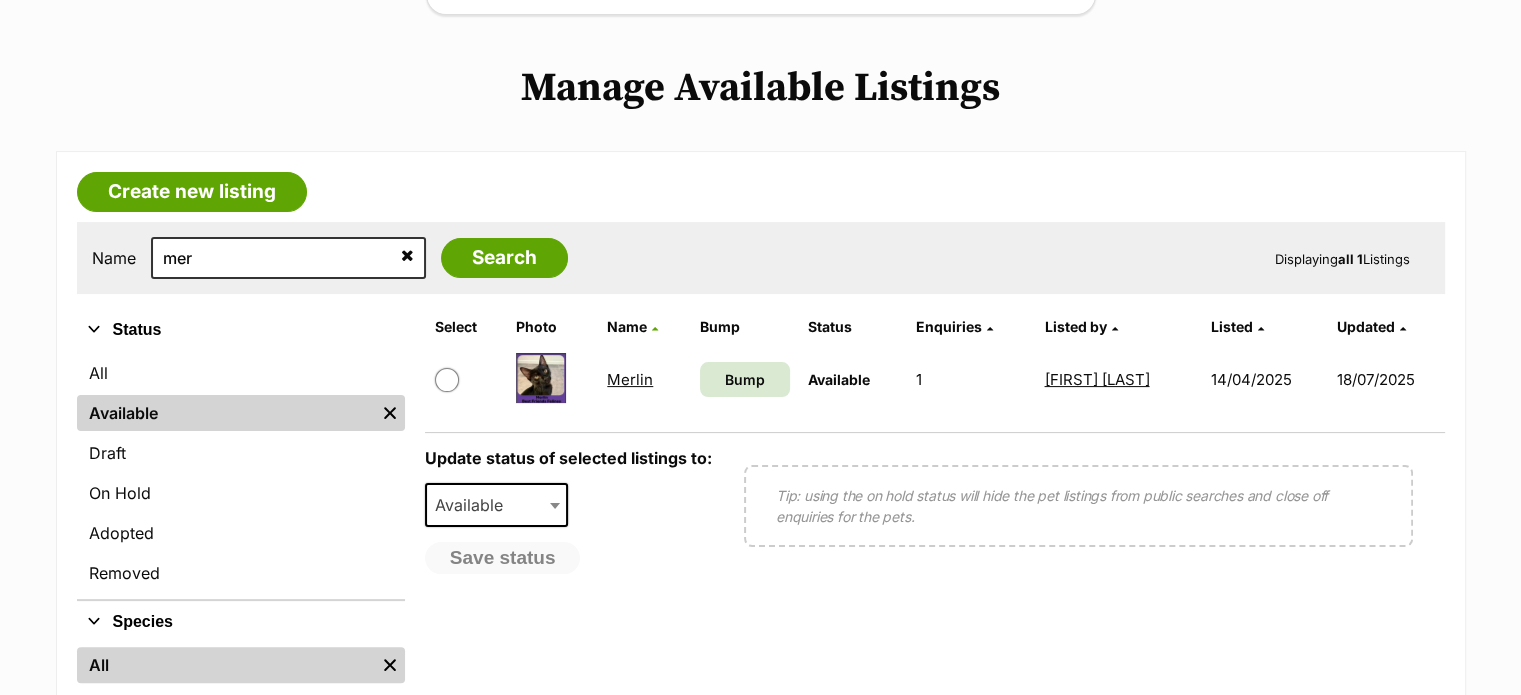 click on "Merlin" at bounding box center [630, 379] 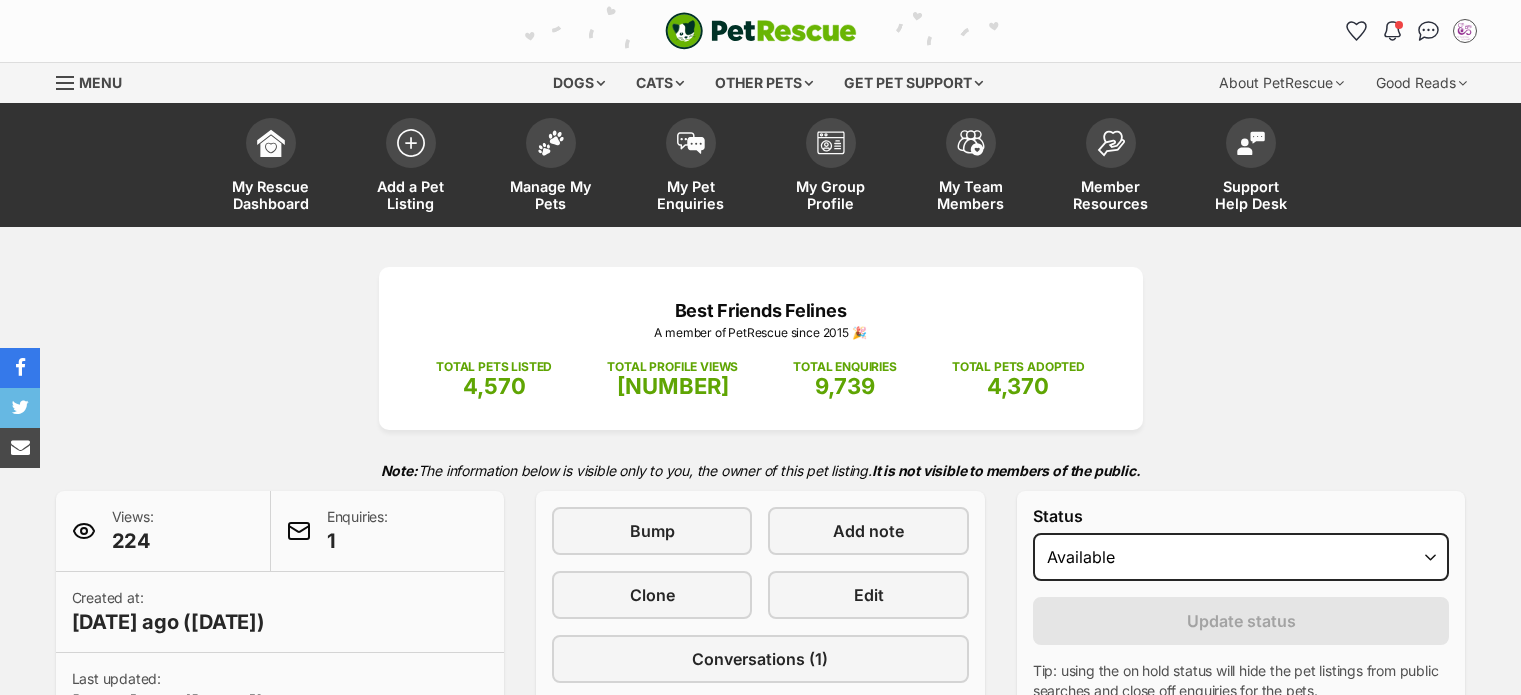 scroll, scrollTop: 0, scrollLeft: 0, axis: both 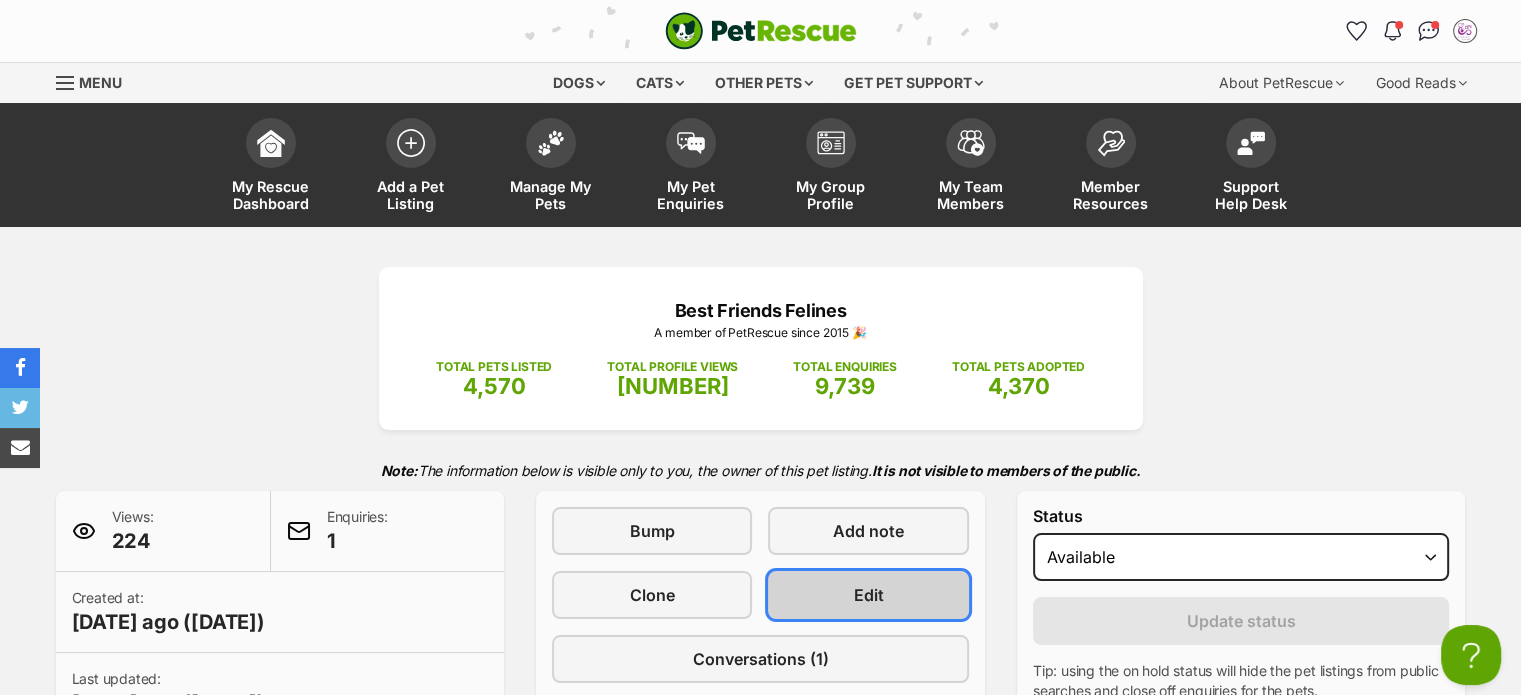 click on "Edit" at bounding box center (868, 595) 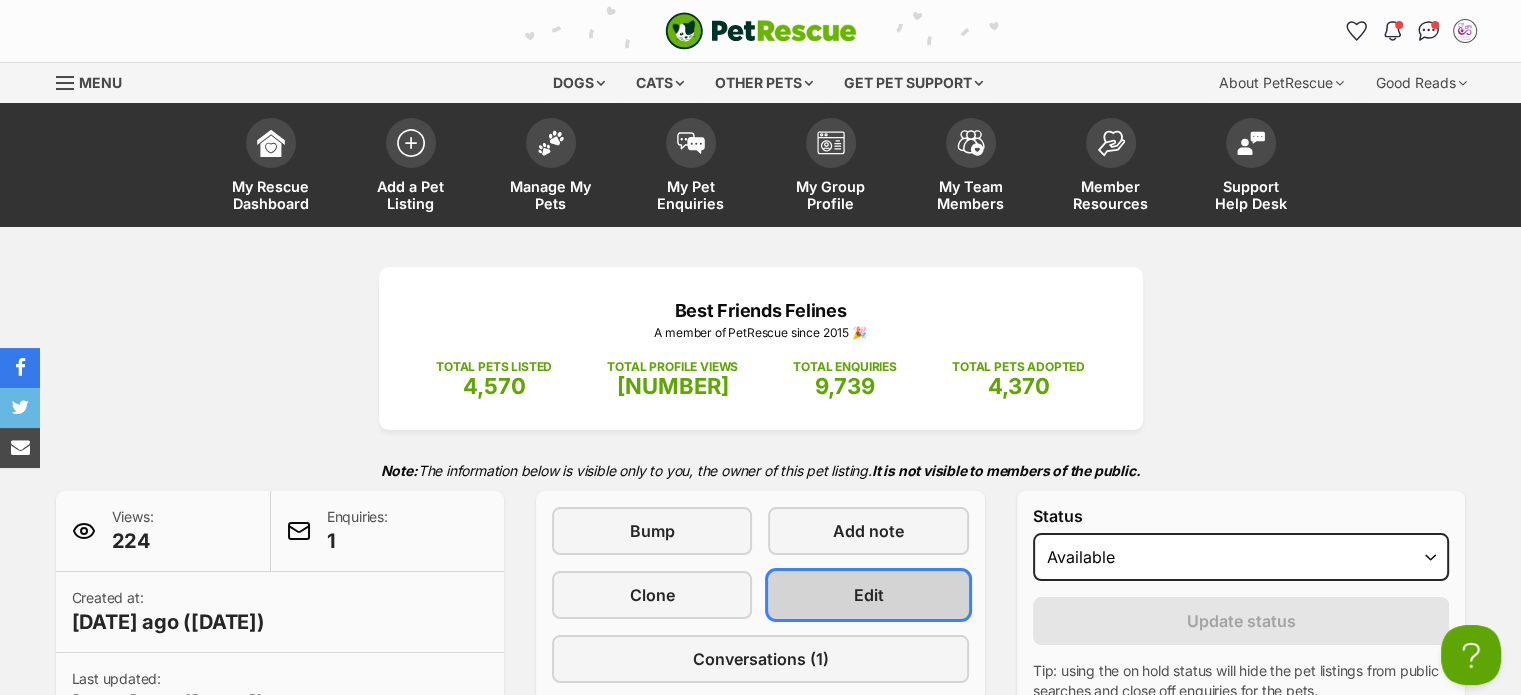 scroll, scrollTop: 0, scrollLeft: 0, axis: both 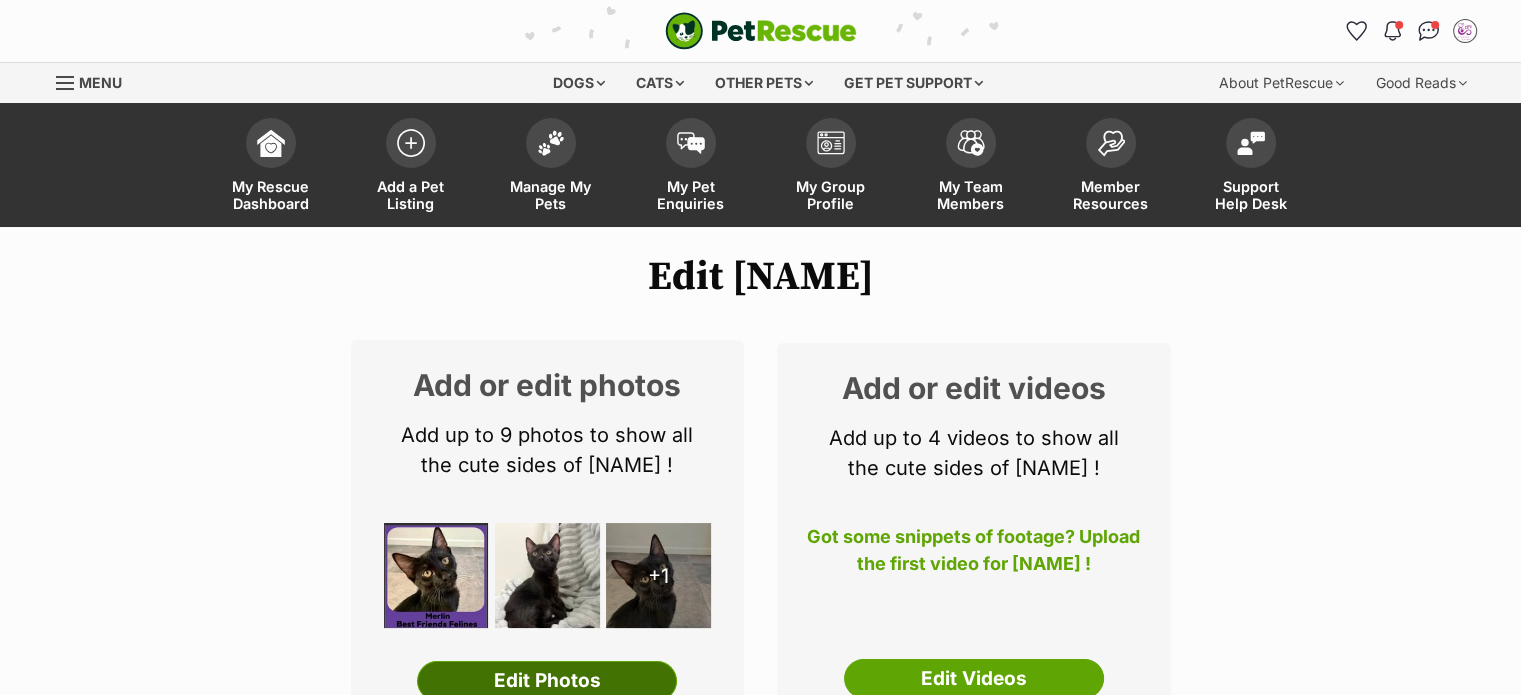 click on "Edit Photos" at bounding box center [547, 681] 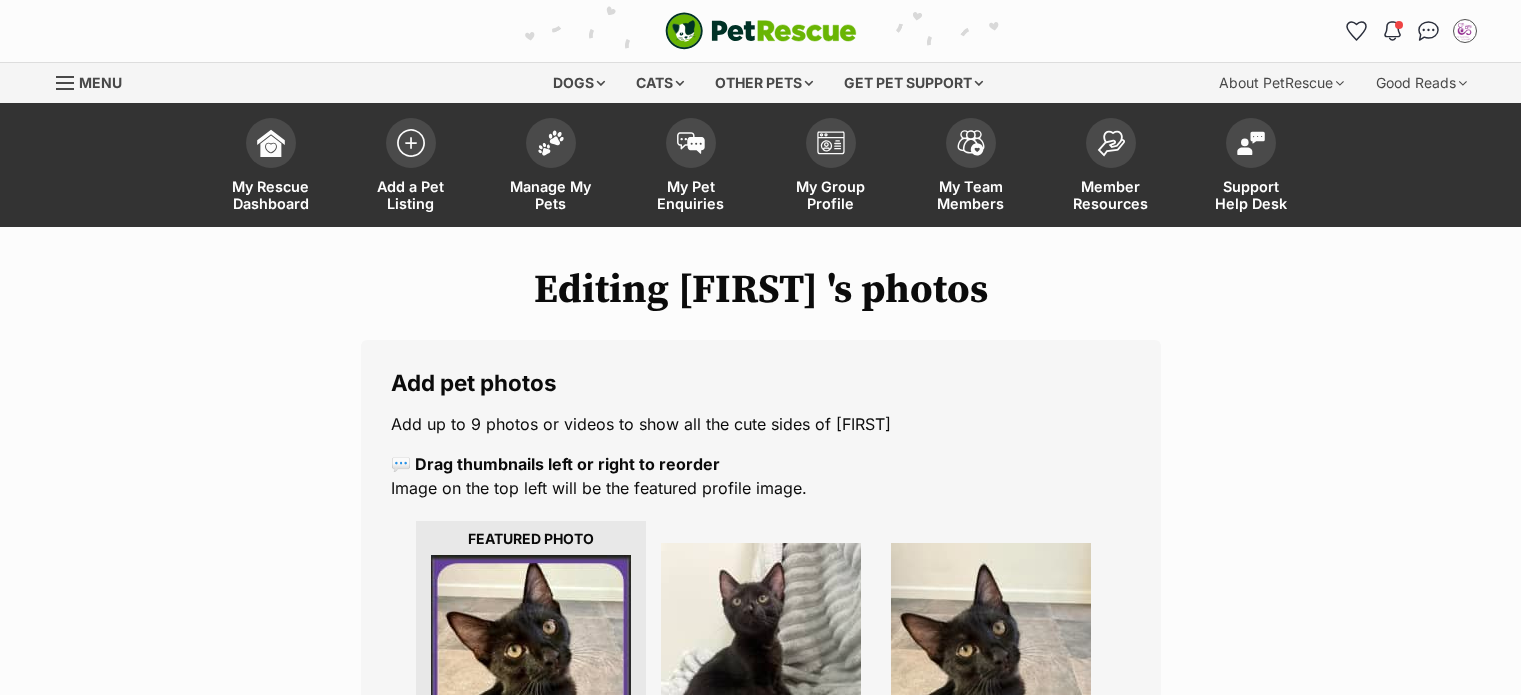 scroll, scrollTop: 0, scrollLeft: 0, axis: both 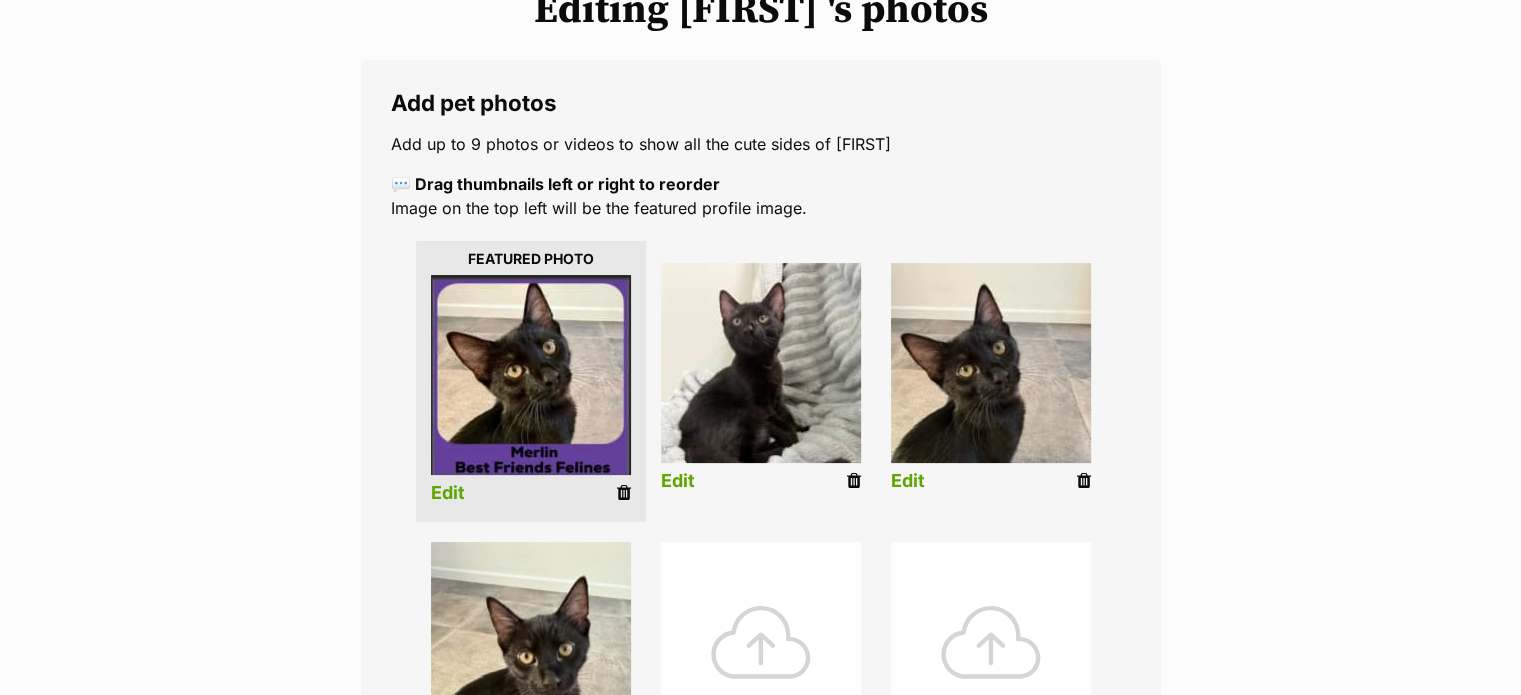 drag, startPoint x: 1535, startPoint y: 131, endPoint x: 1535, endPoint y: 219, distance: 88 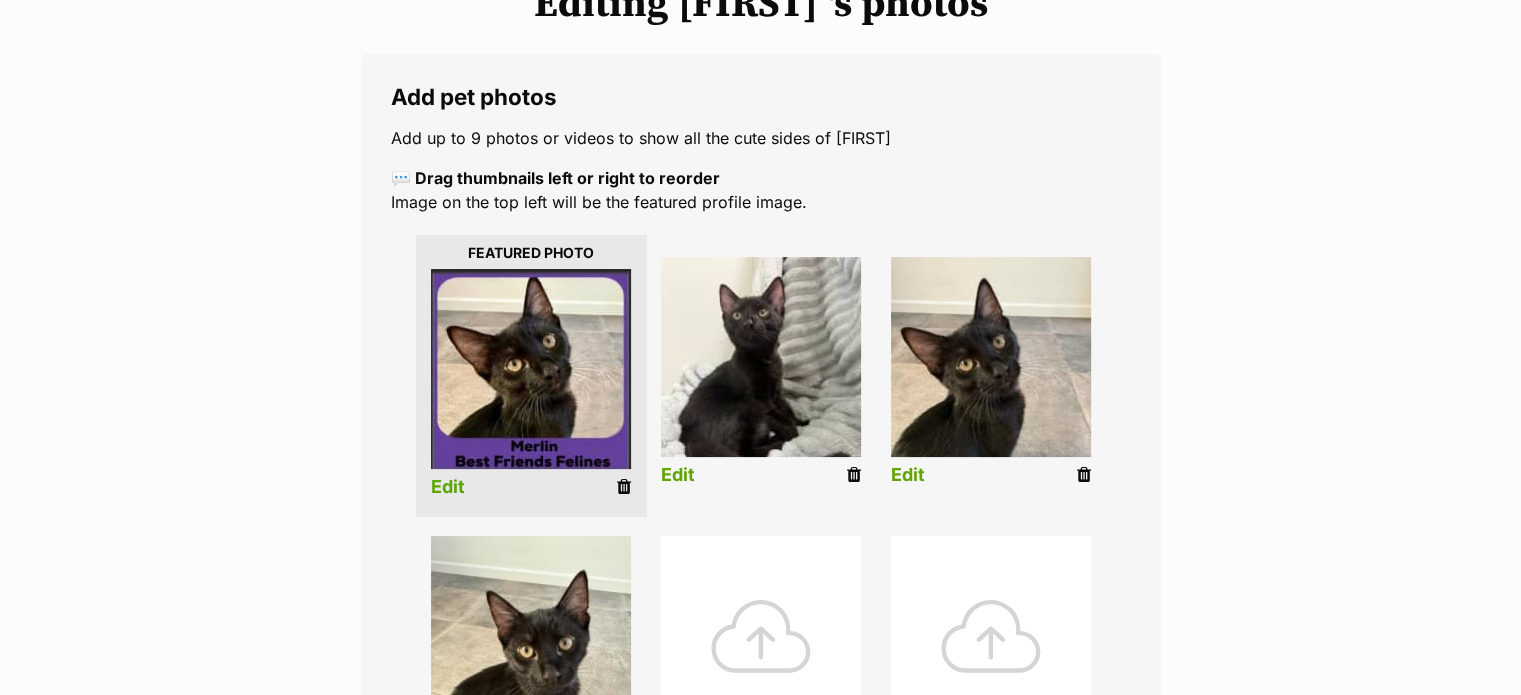 click at bounding box center (624, 487) 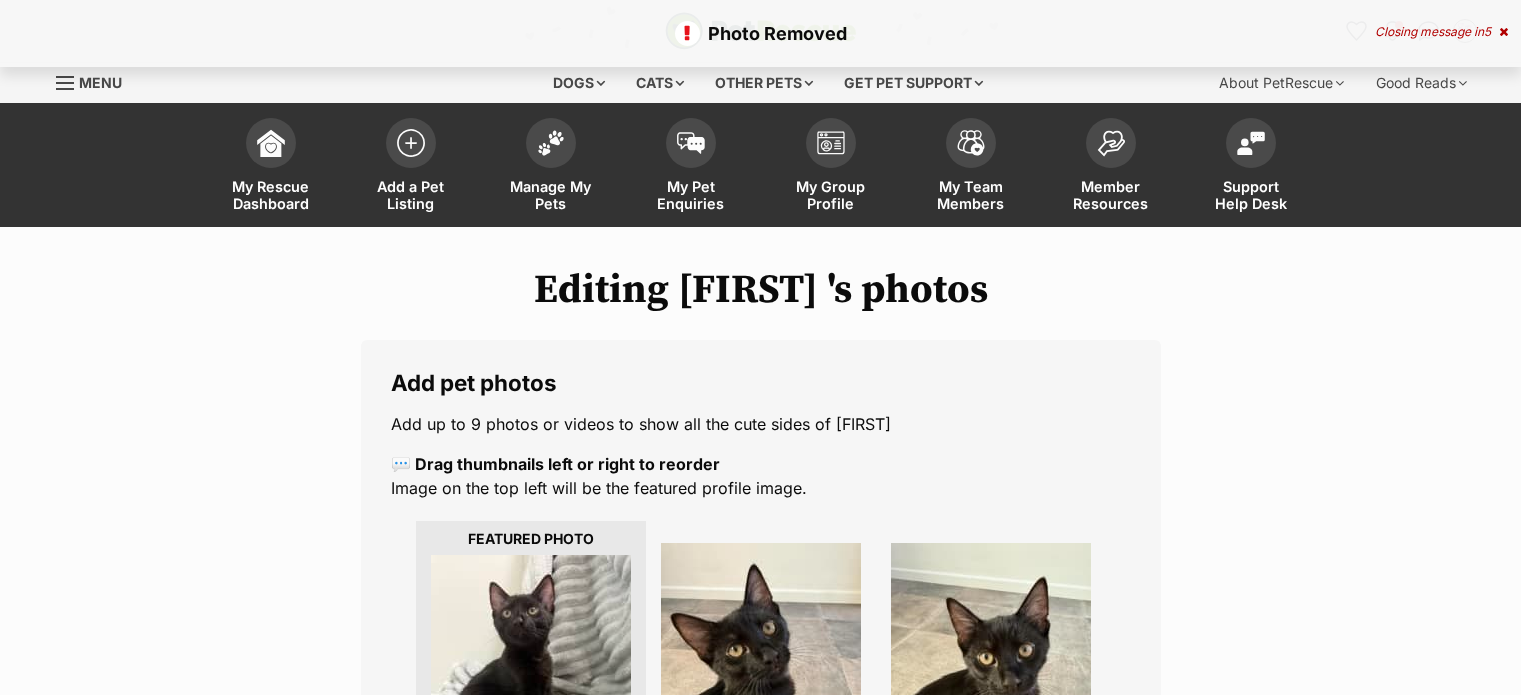 scroll, scrollTop: 0, scrollLeft: 0, axis: both 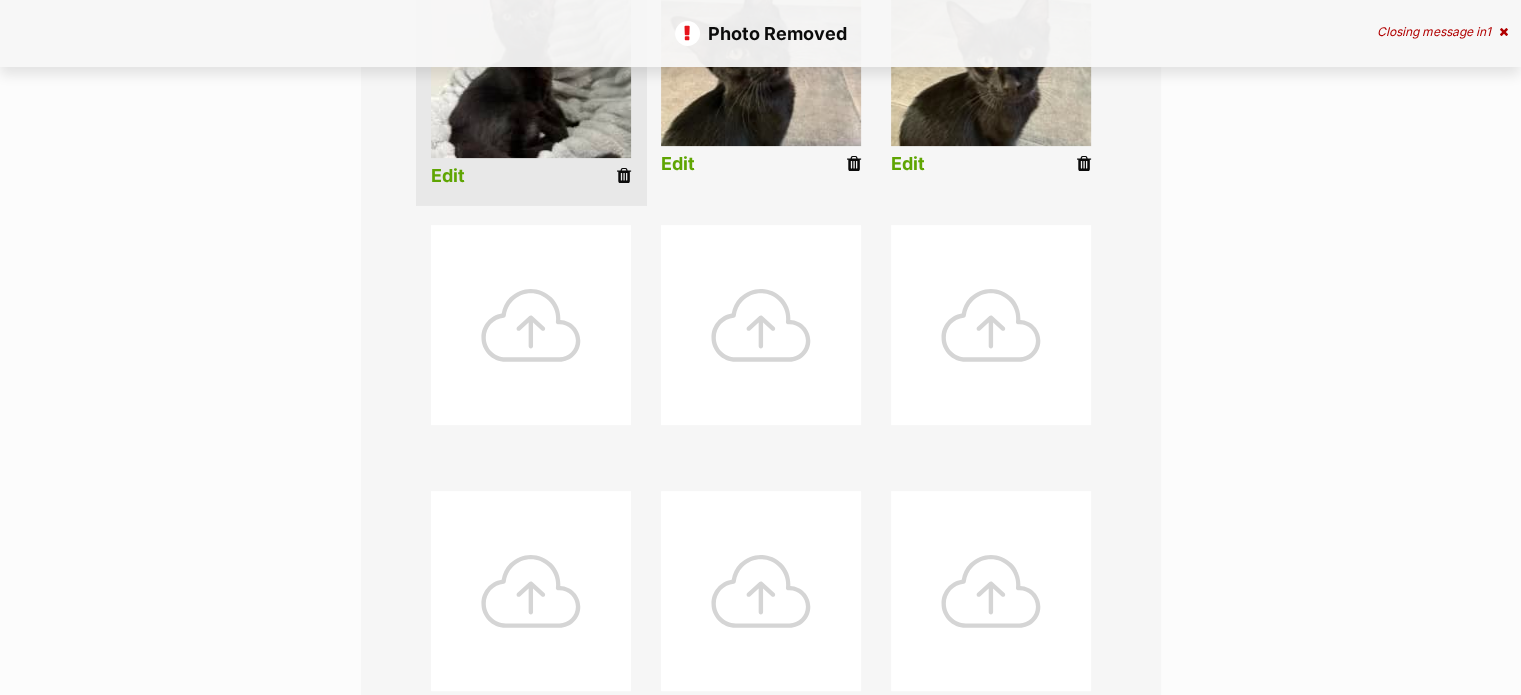 click at bounding box center (624, 176) 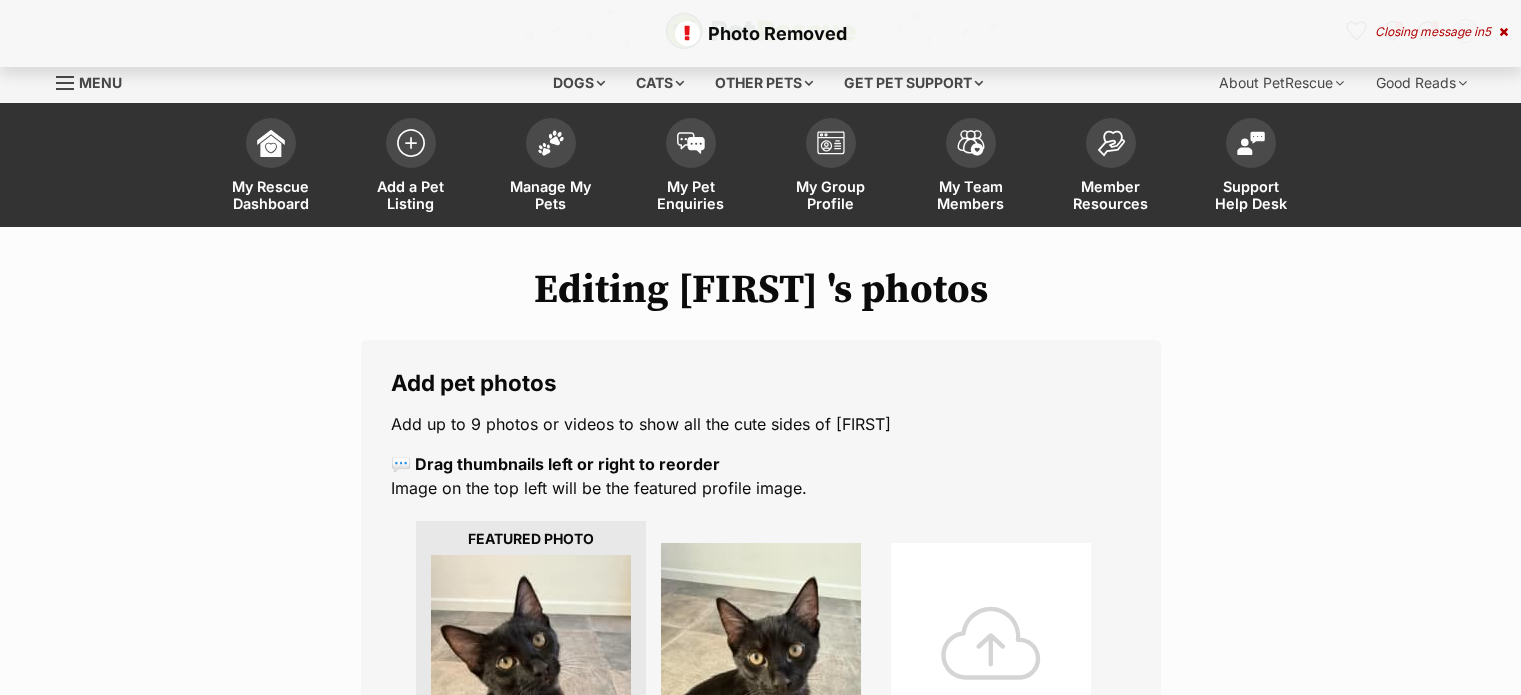 scroll, scrollTop: 0, scrollLeft: 0, axis: both 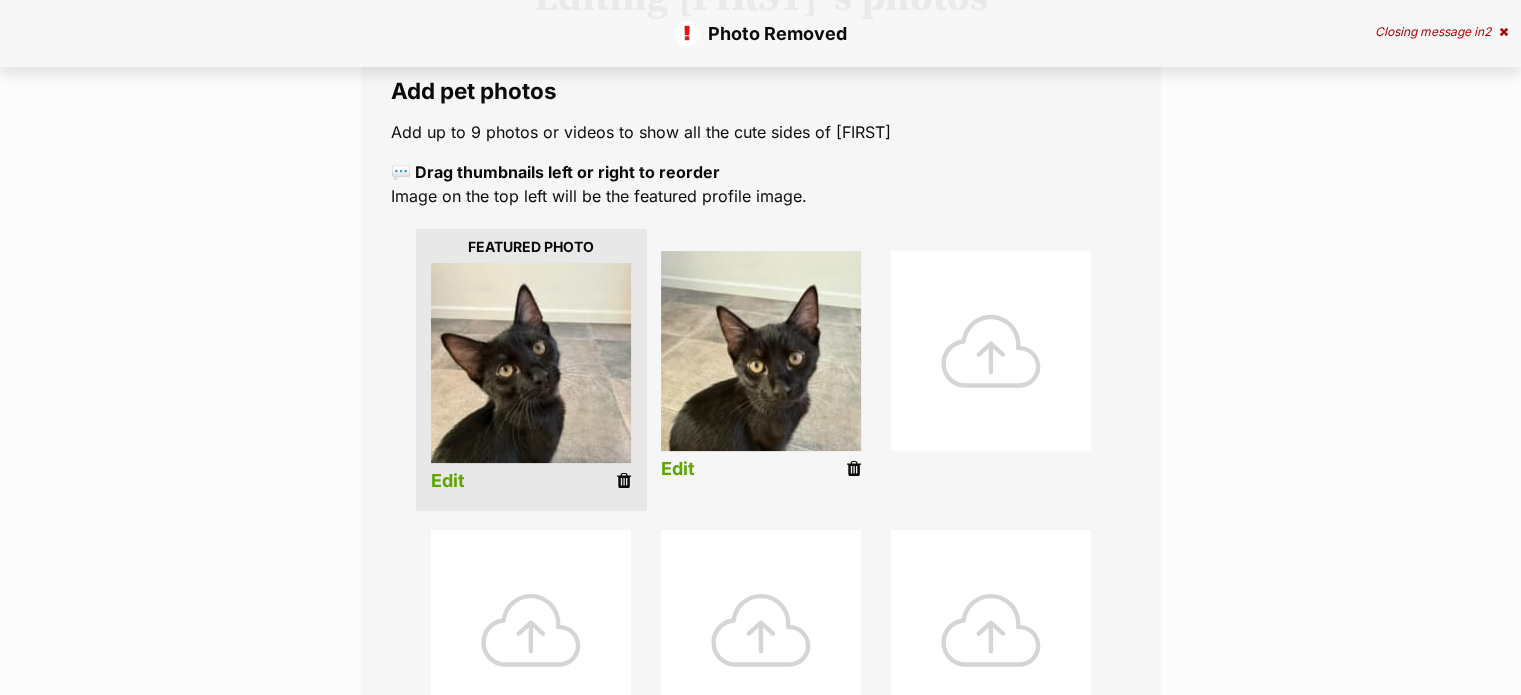 click at bounding box center [624, 481] 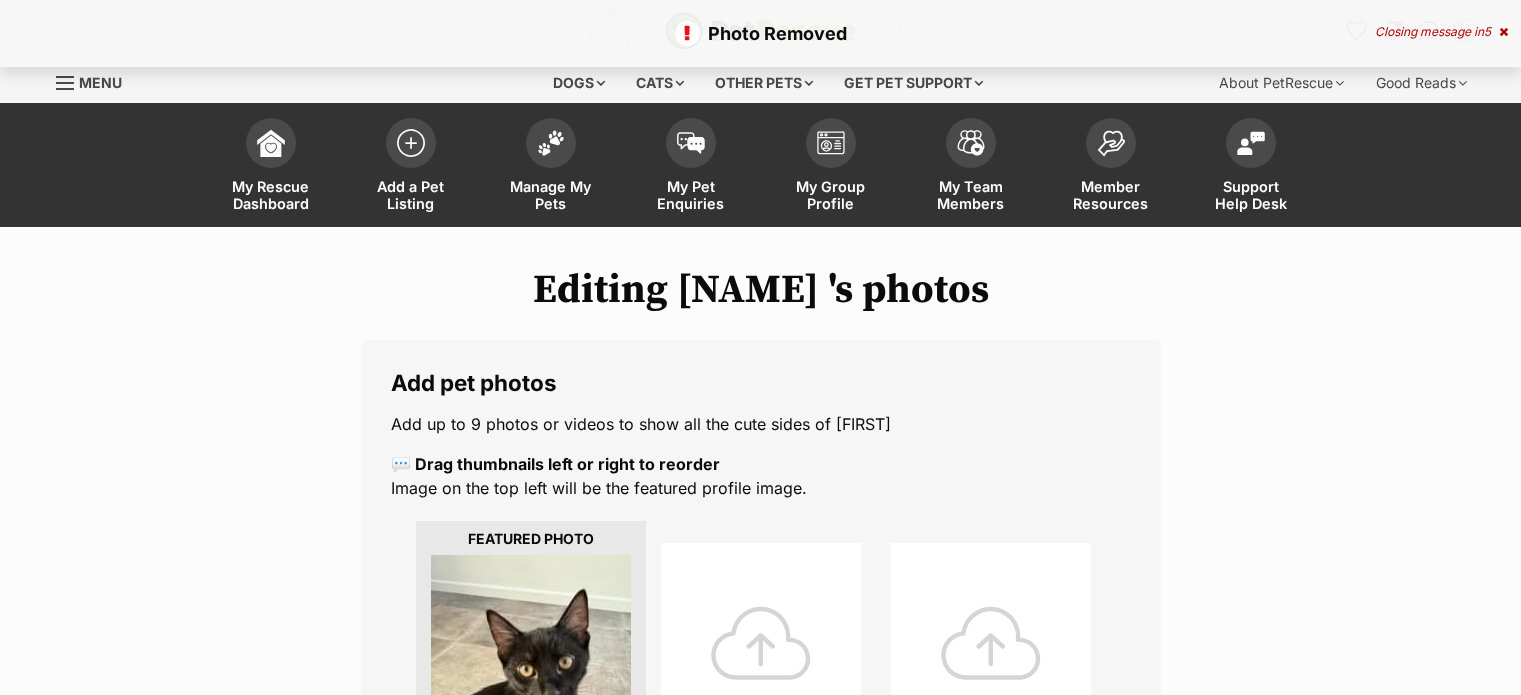 scroll, scrollTop: 0, scrollLeft: 0, axis: both 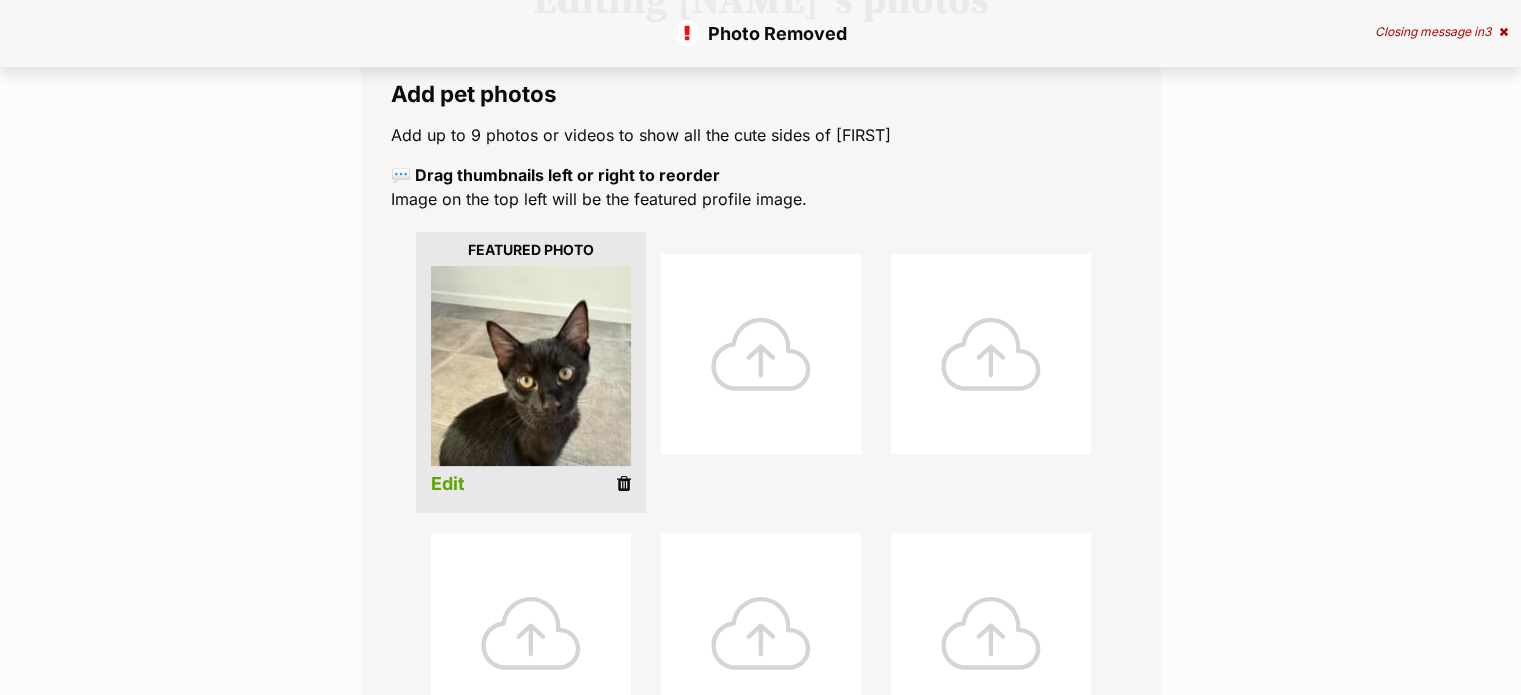 click at bounding box center (624, 484) 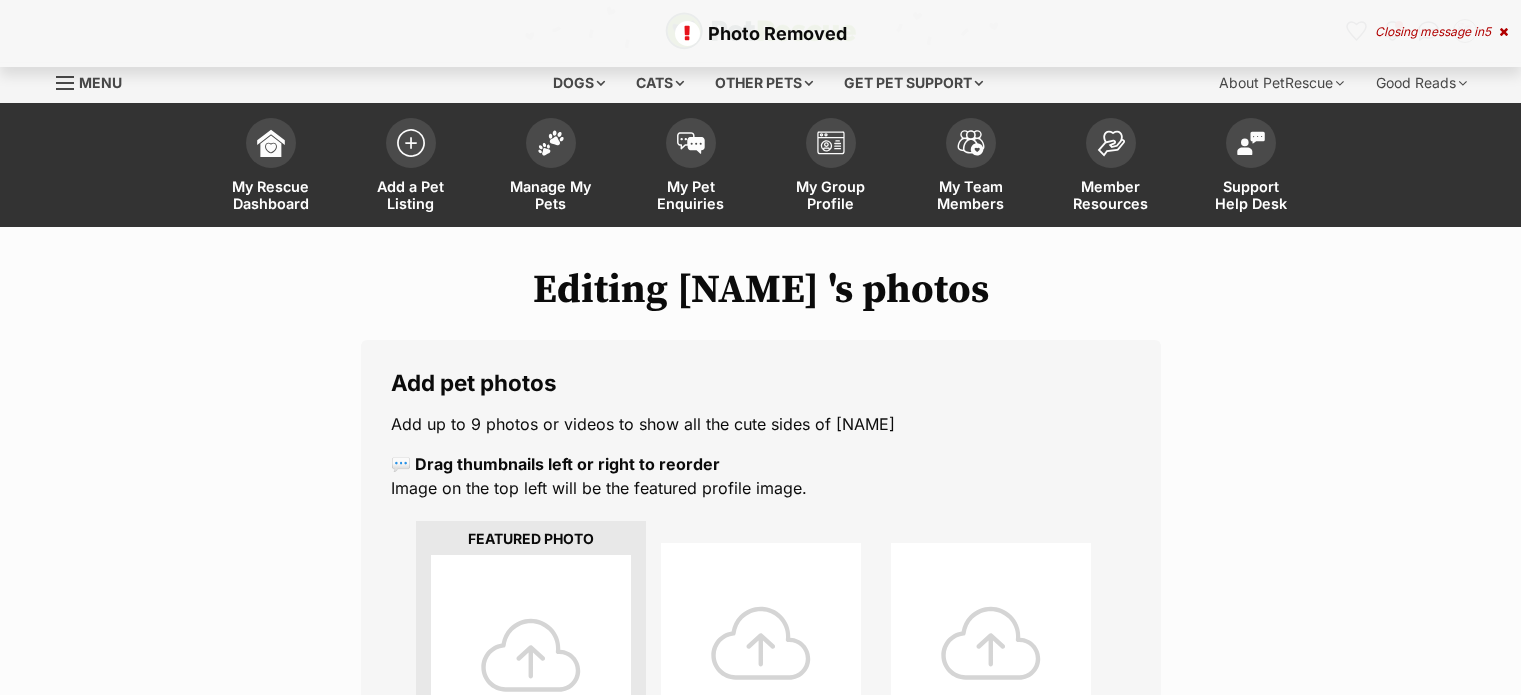 scroll, scrollTop: 0, scrollLeft: 0, axis: both 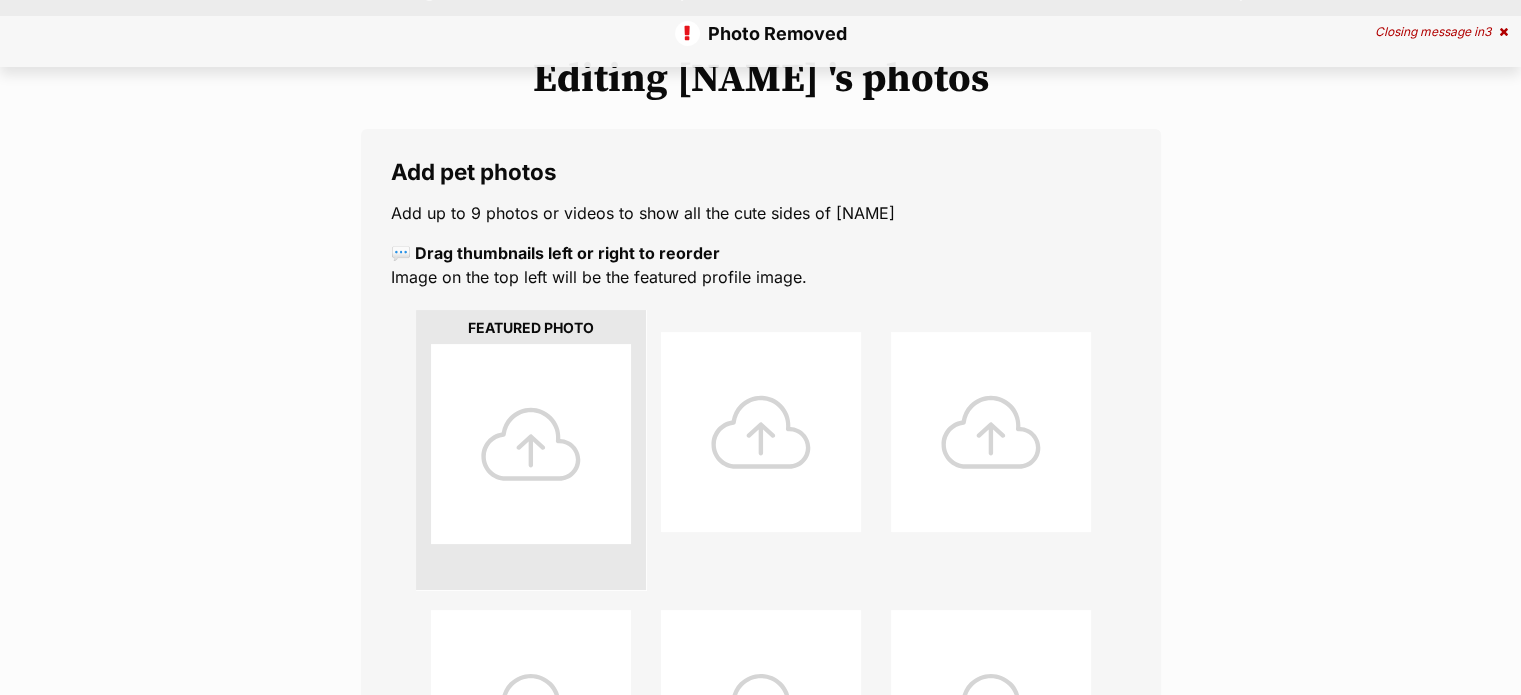 click at bounding box center [531, 444] 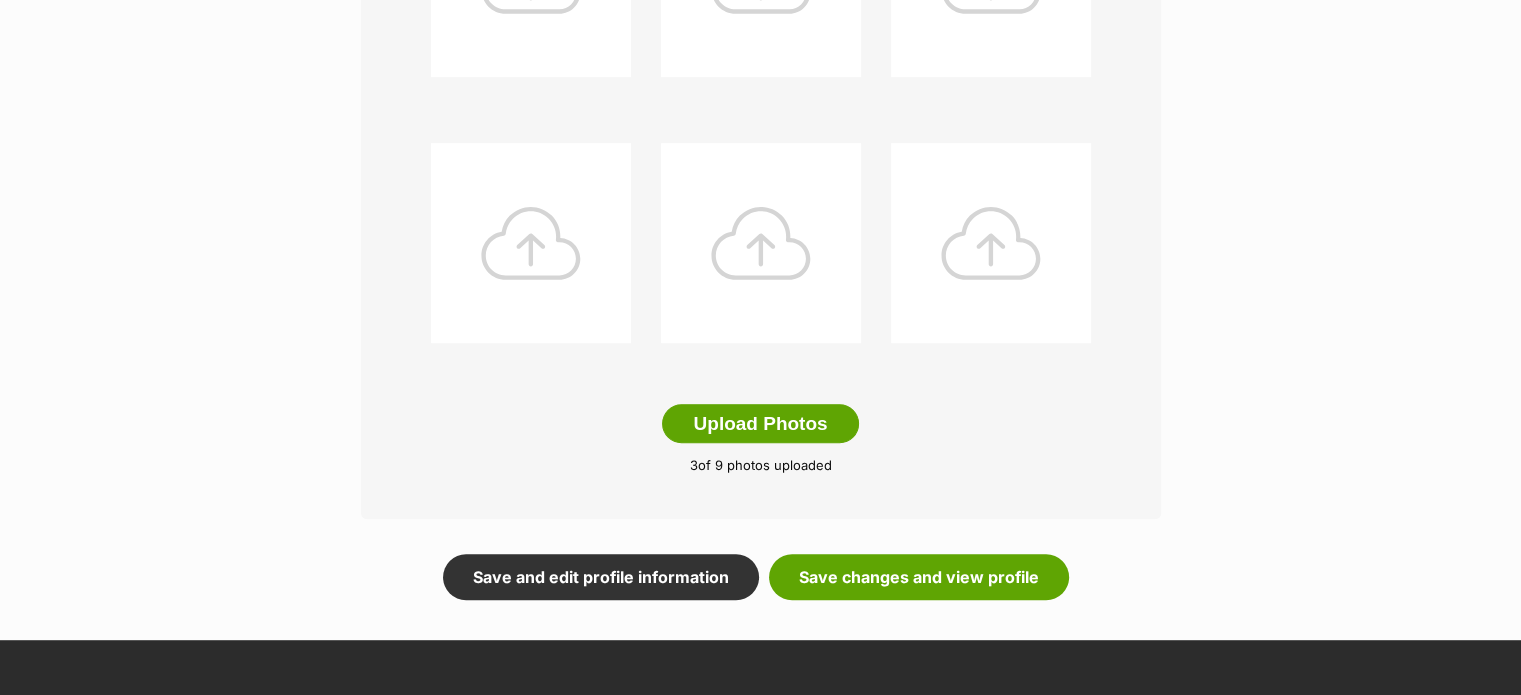 scroll, scrollTop: 971, scrollLeft: 0, axis: vertical 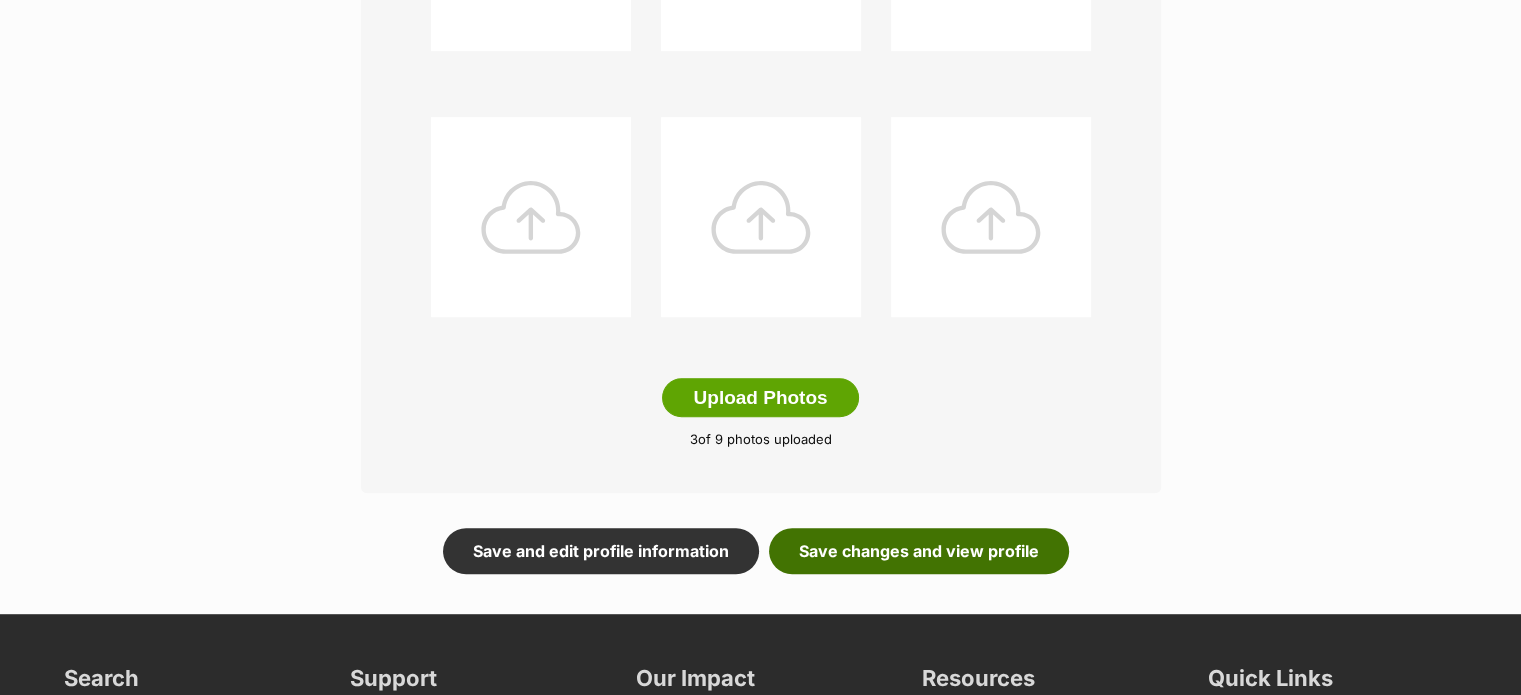 click on "Save changes and view profile" at bounding box center (919, 551) 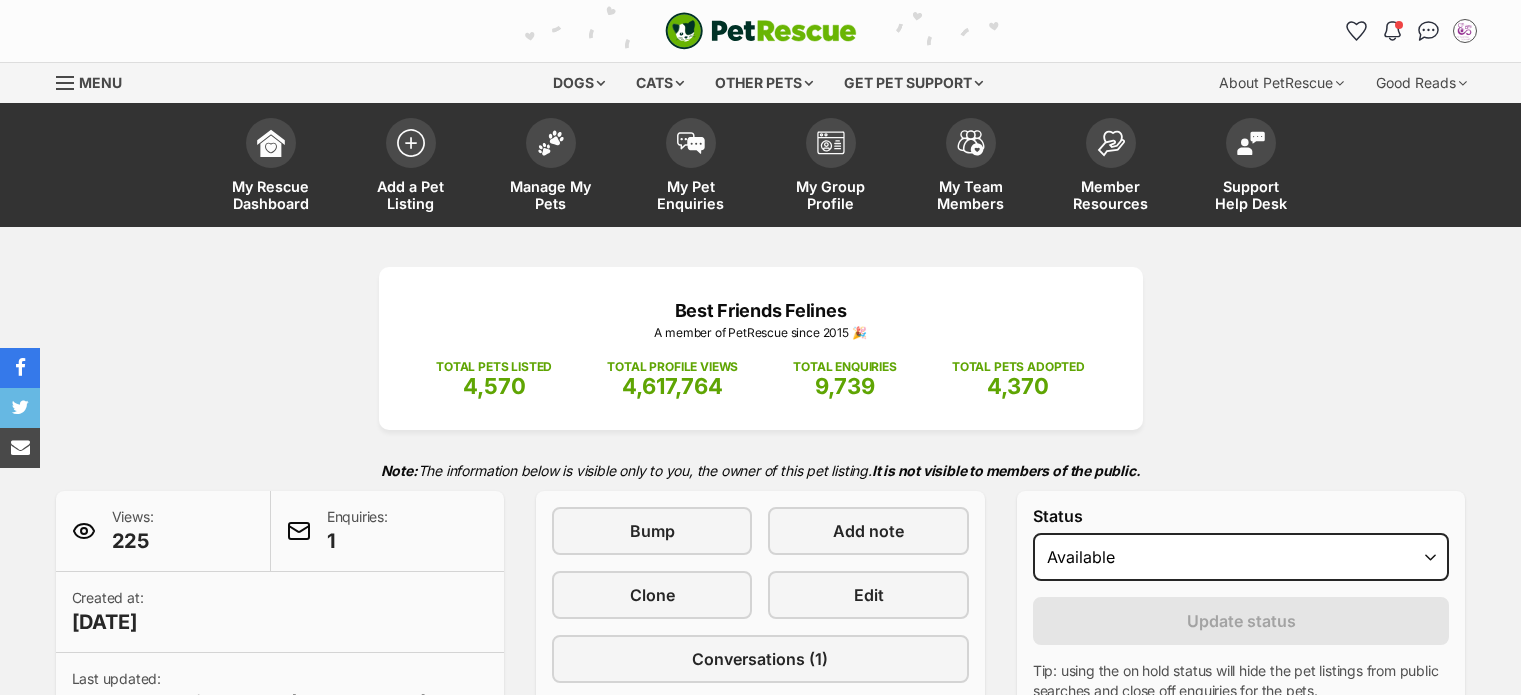 scroll, scrollTop: 0, scrollLeft: 0, axis: both 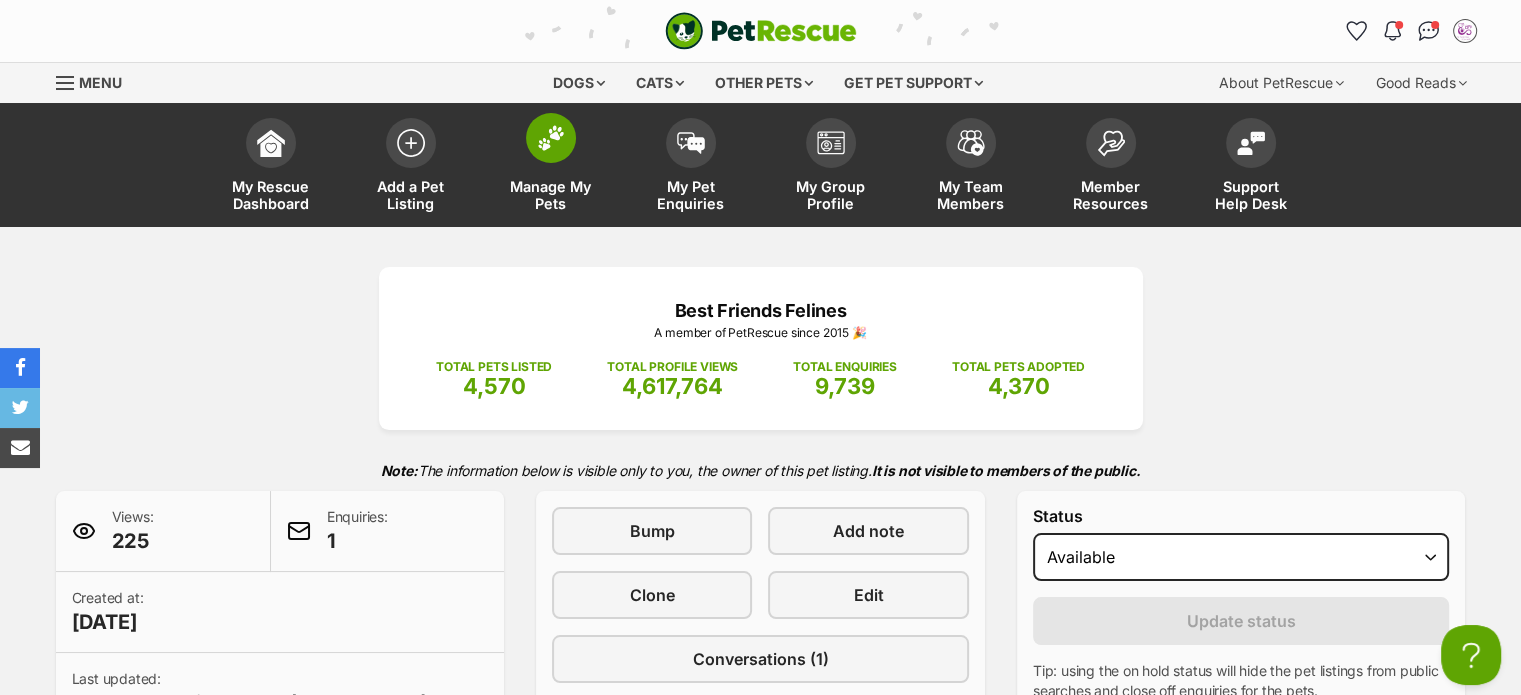 click on "Manage My Pets" at bounding box center [551, 195] 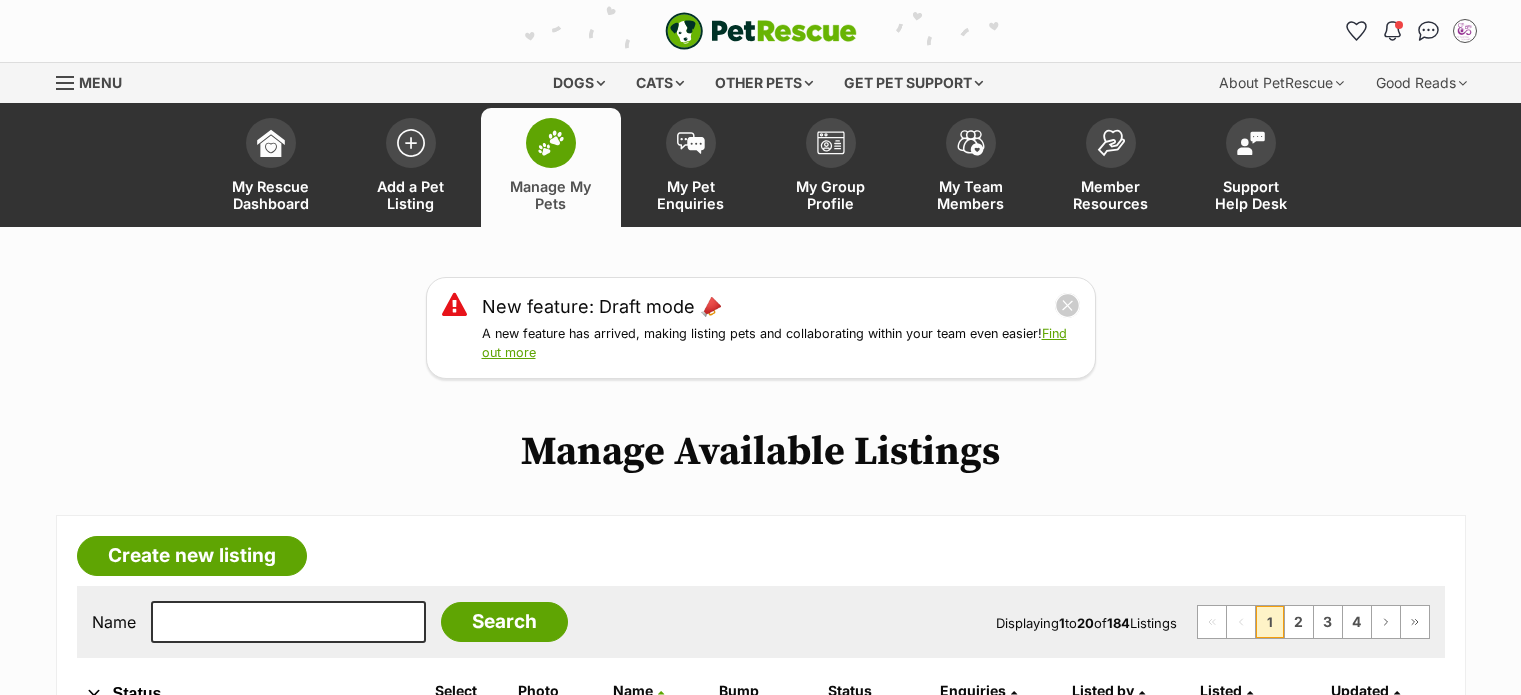 scroll, scrollTop: 0, scrollLeft: 0, axis: both 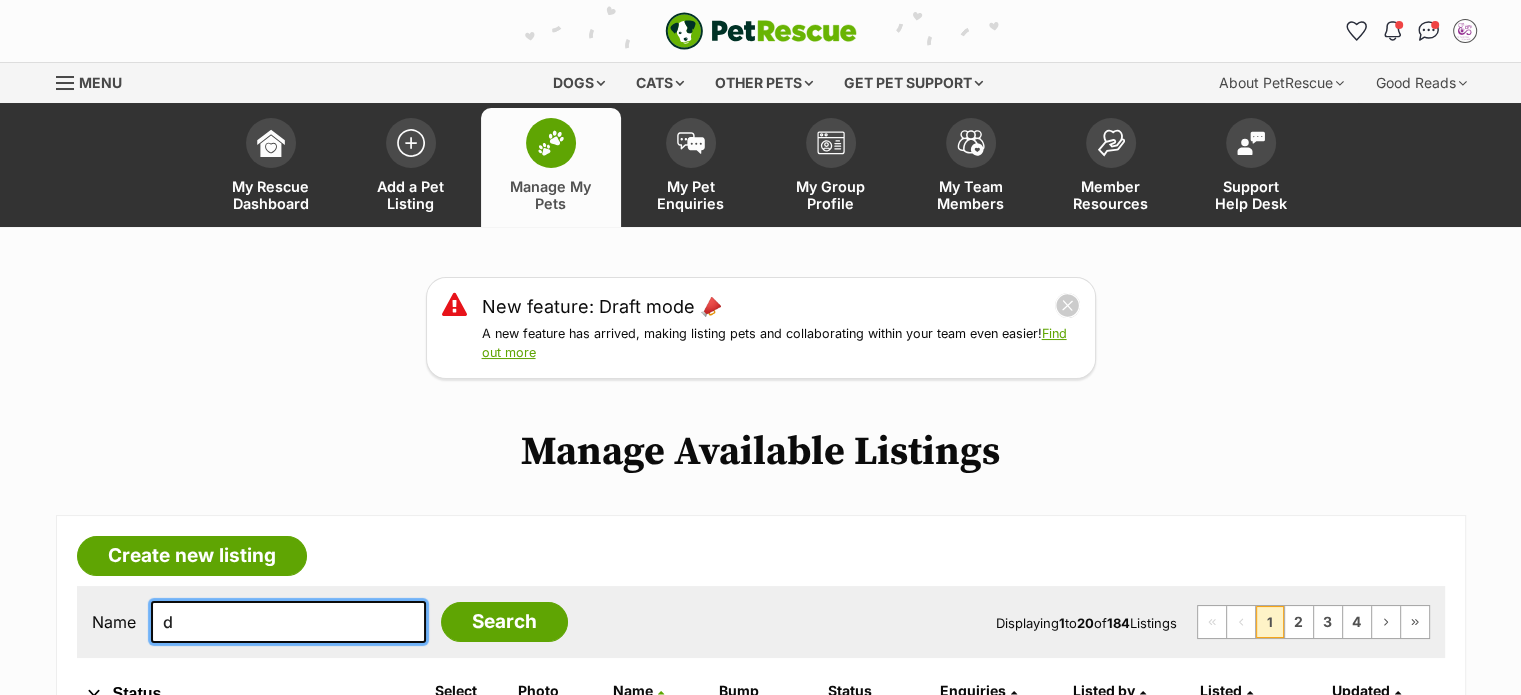 click on "d" at bounding box center (288, 622) 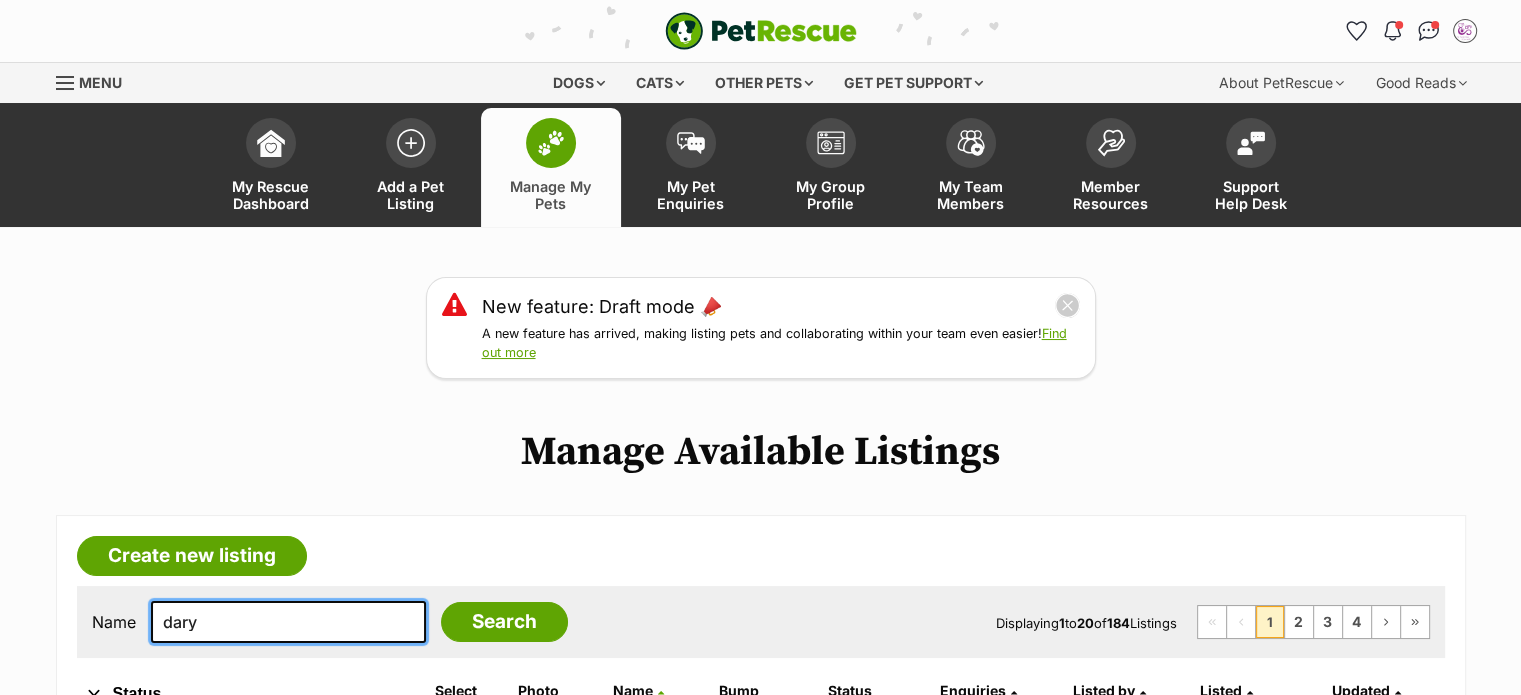 type on "dary" 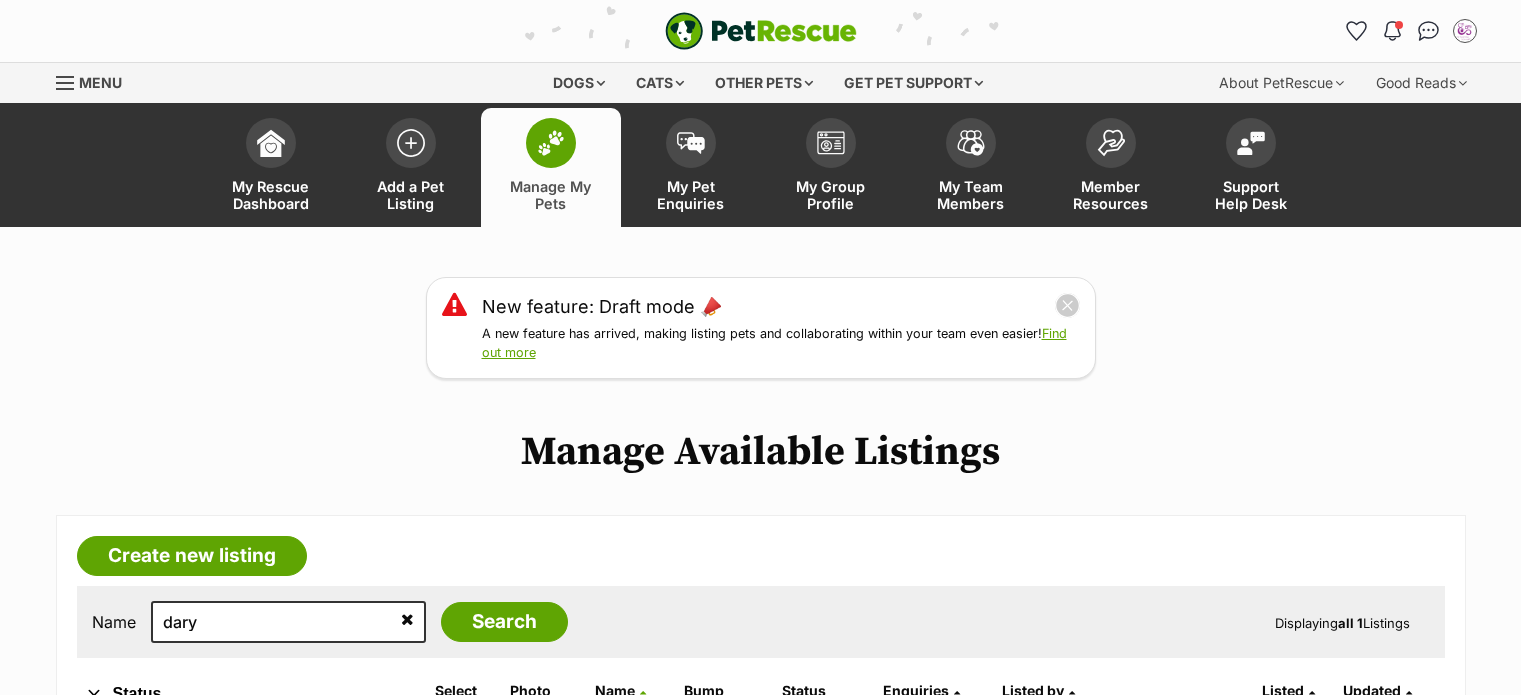 scroll, scrollTop: 0, scrollLeft: 0, axis: both 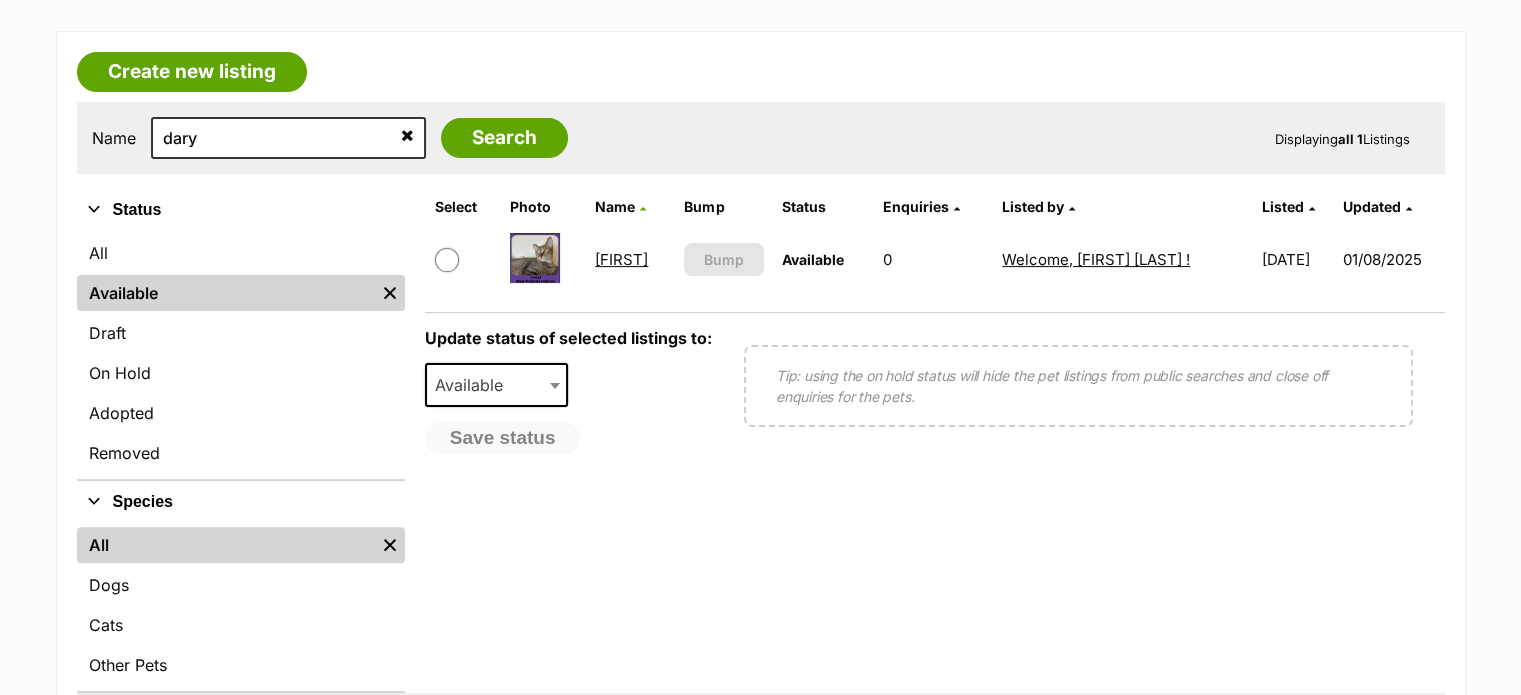 click on "Daryl" at bounding box center [621, 259] 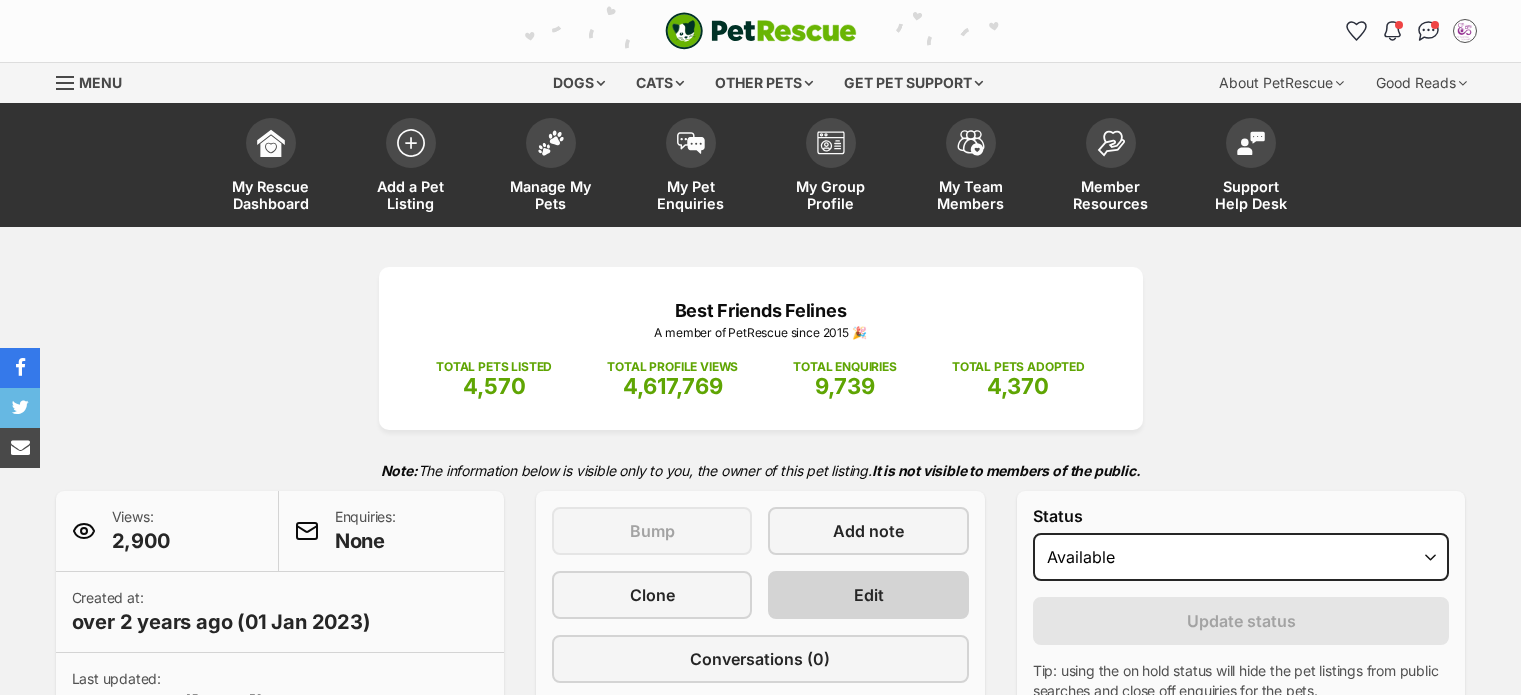 scroll, scrollTop: 0, scrollLeft: 0, axis: both 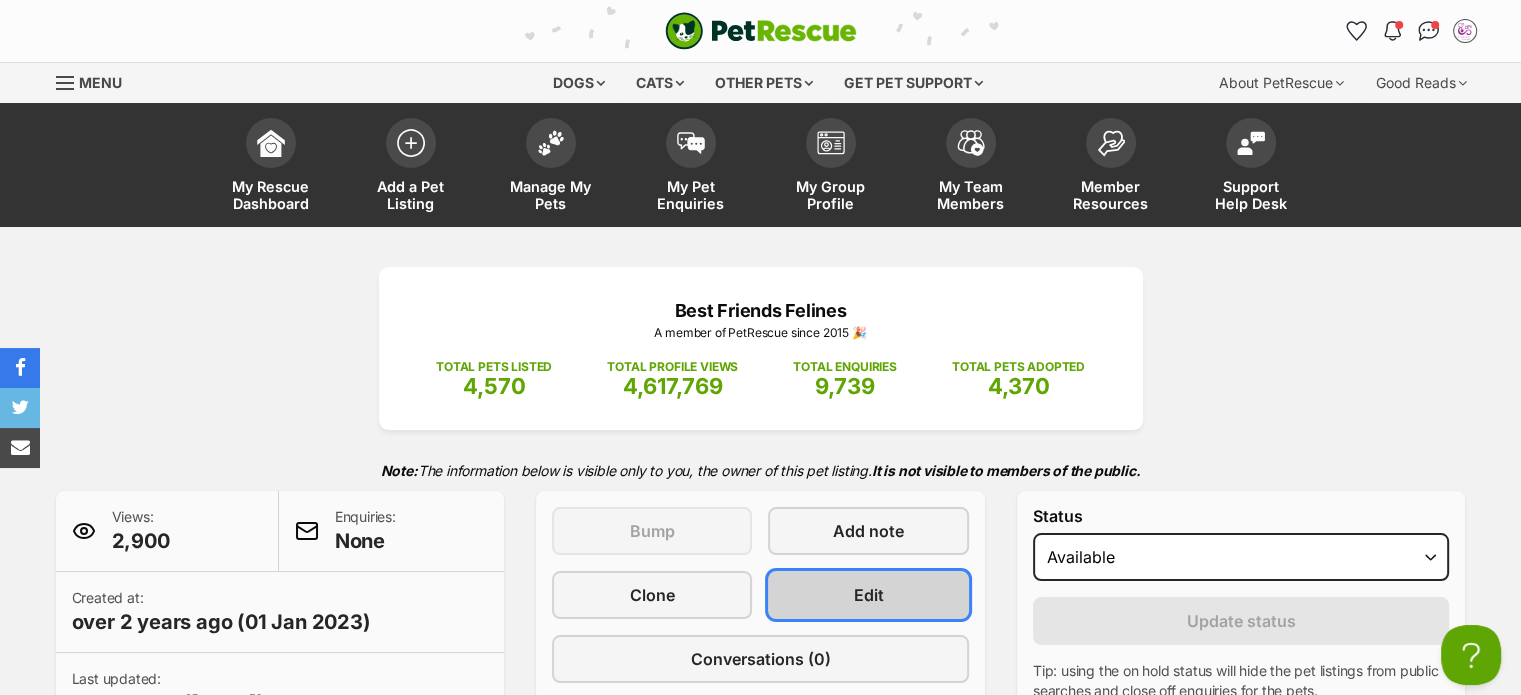 click on "Edit" at bounding box center (869, 595) 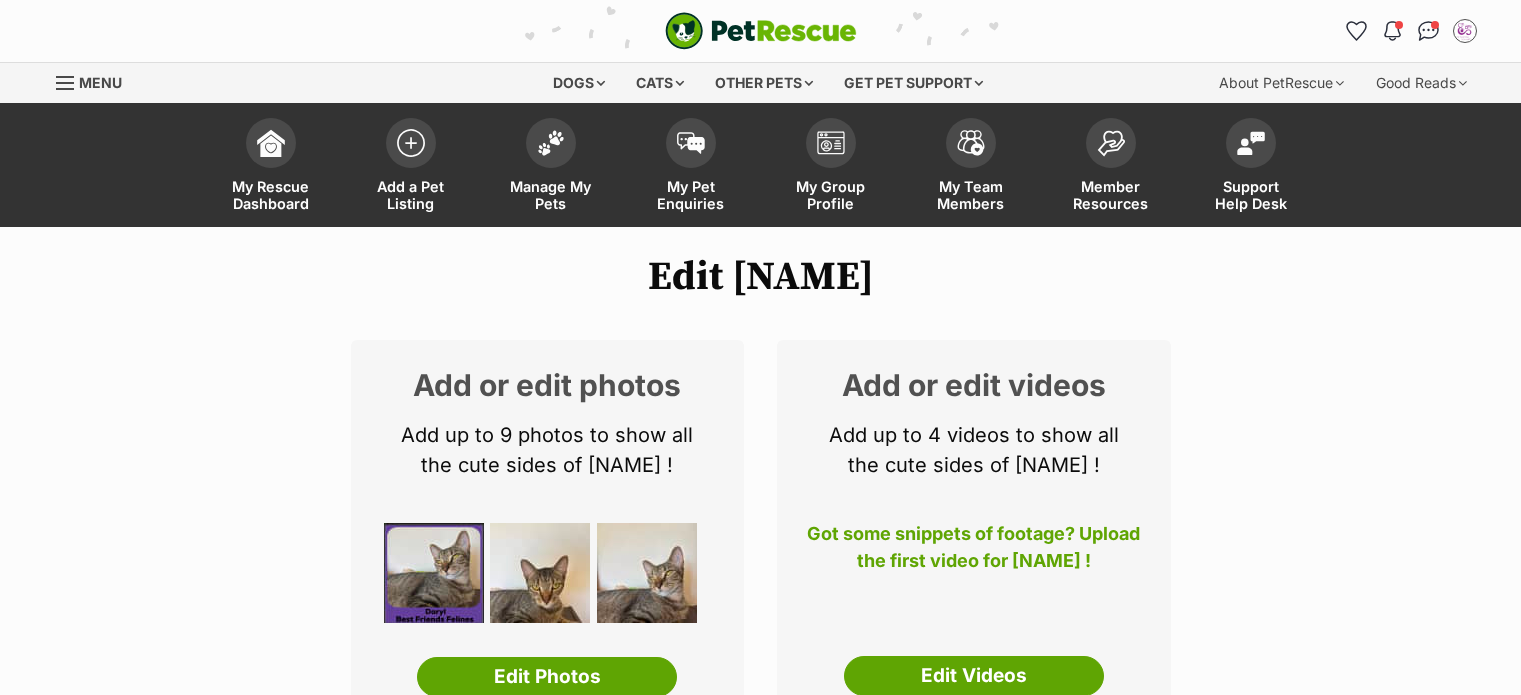 scroll, scrollTop: 0, scrollLeft: 0, axis: both 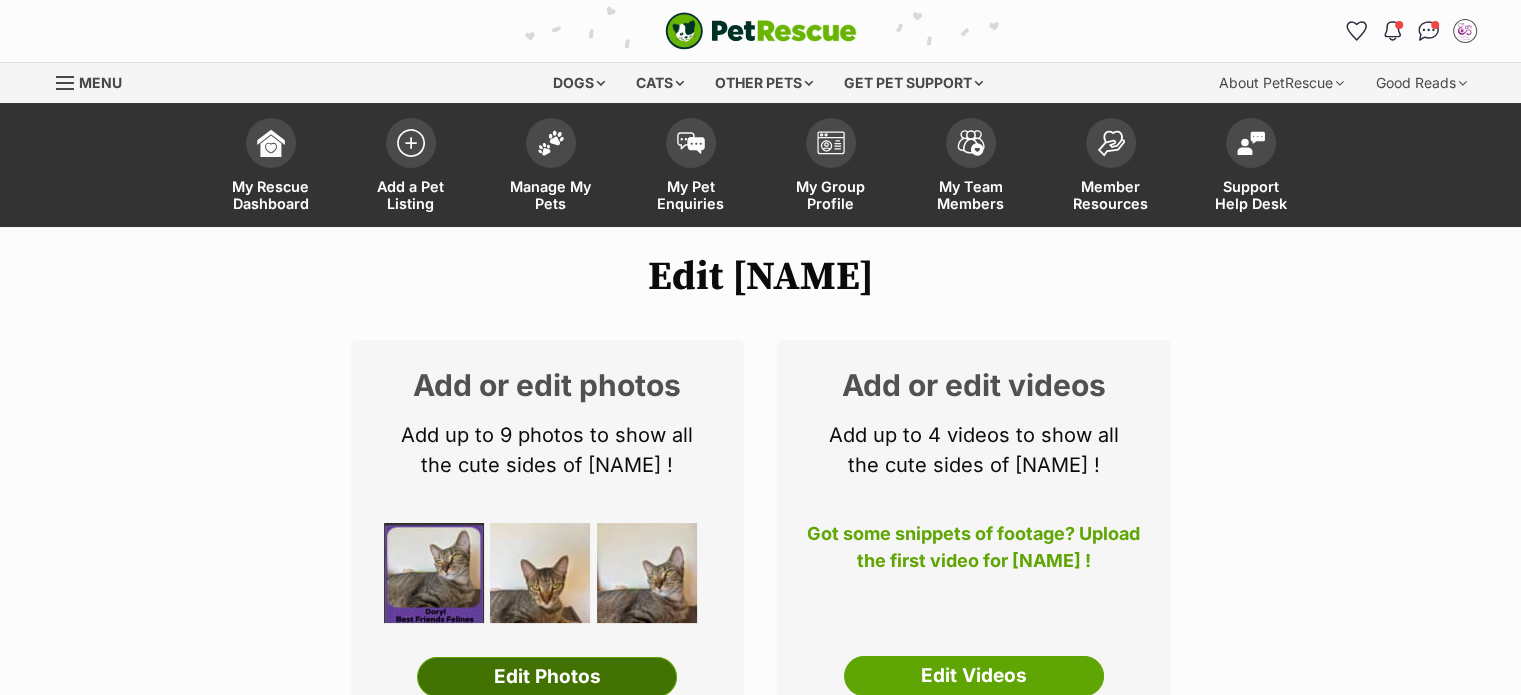 click on "Edit Photos" at bounding box center (547, 677) 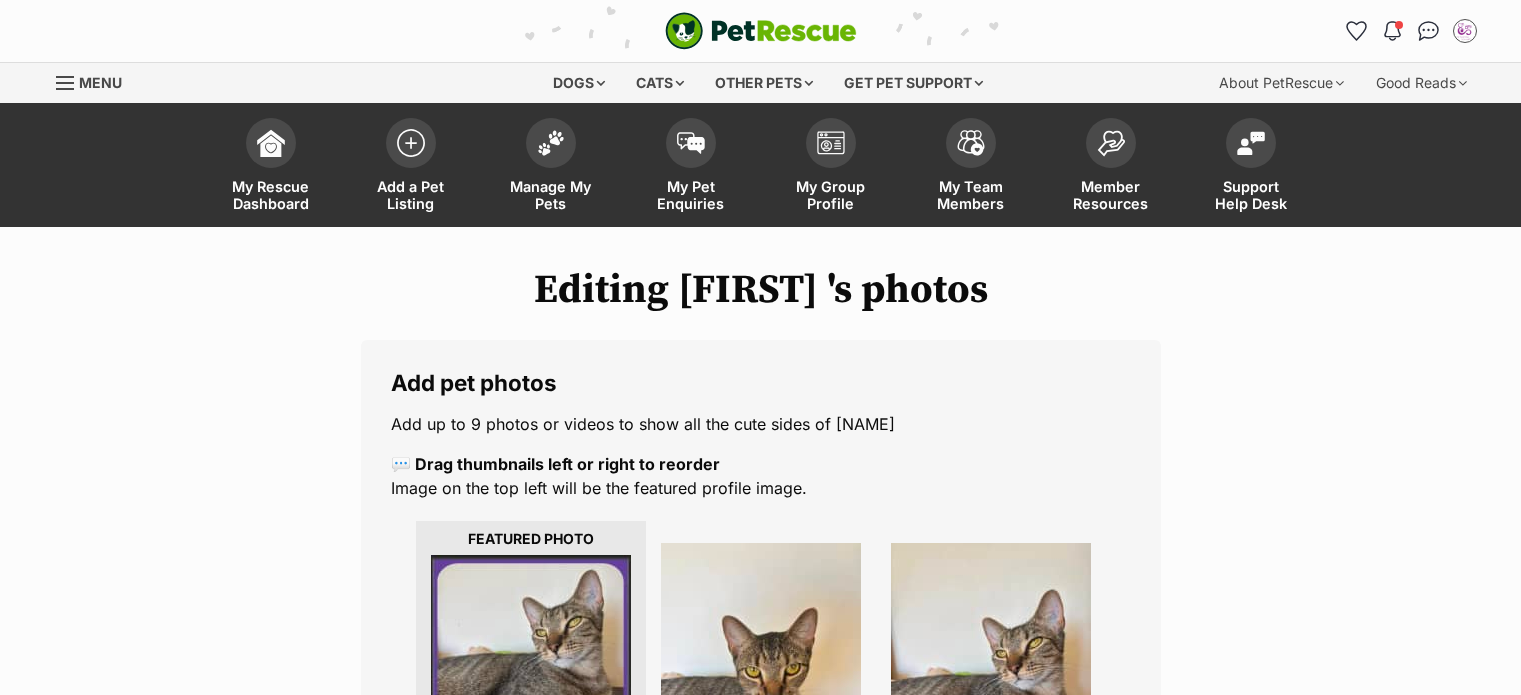 scroll, scrollTop: 0, scrollLeft: 0, axis: both 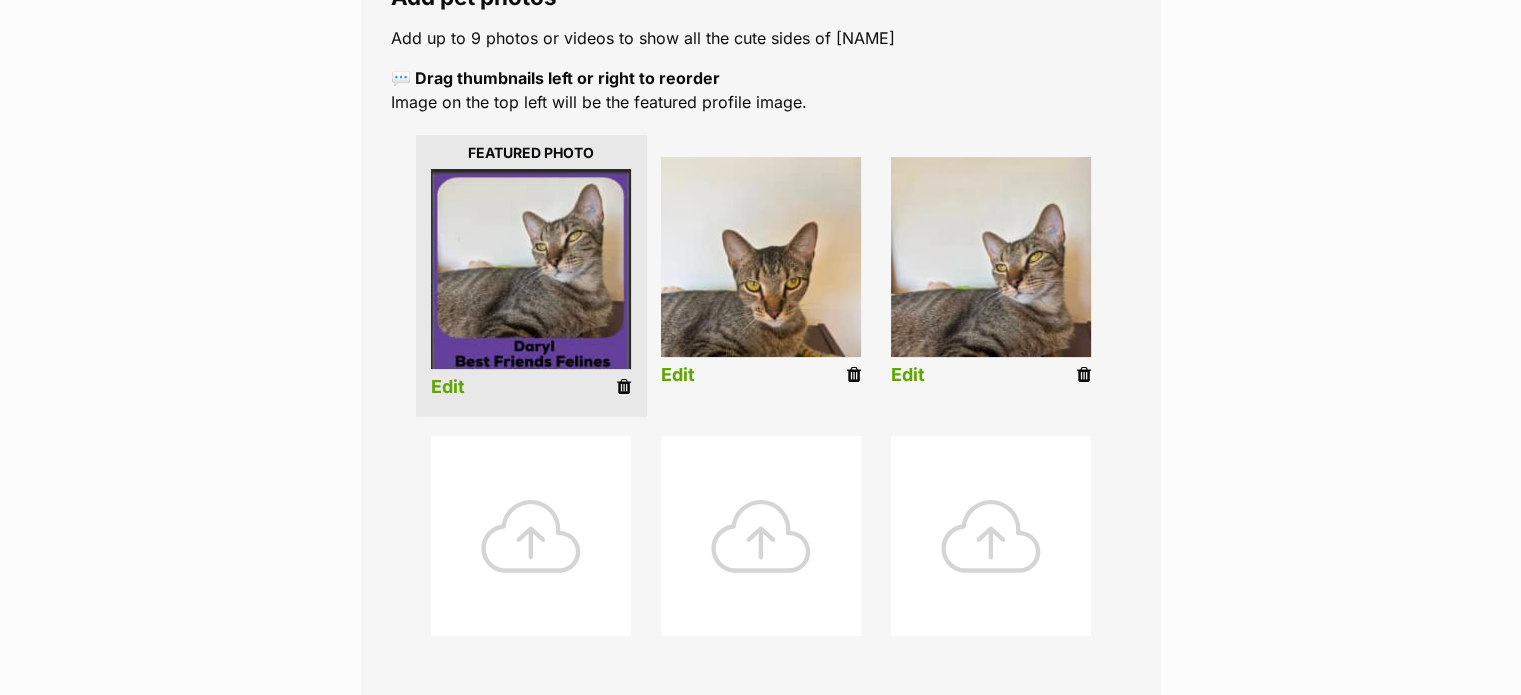 click at bounding box center (624, 387) 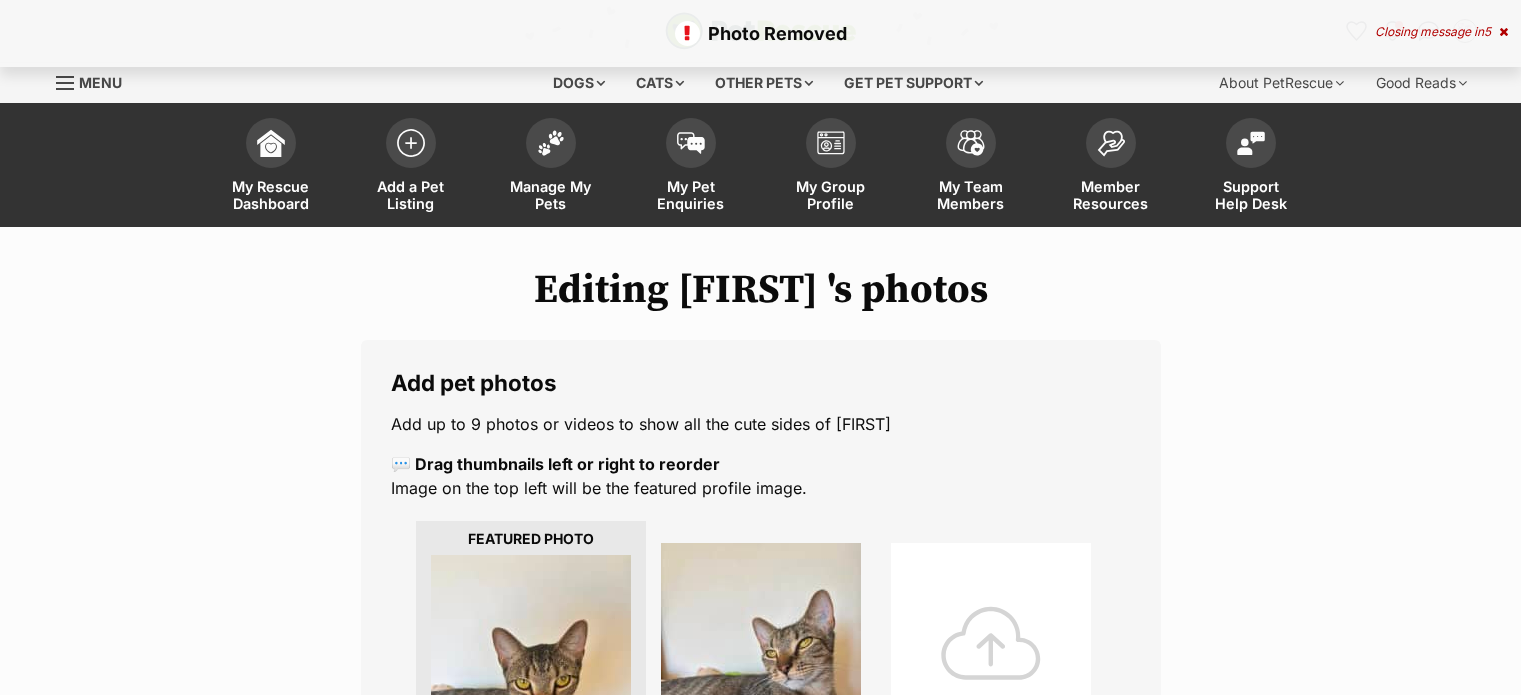 scroll, scrollTop: 0, scrollLeft: 0, axis: both 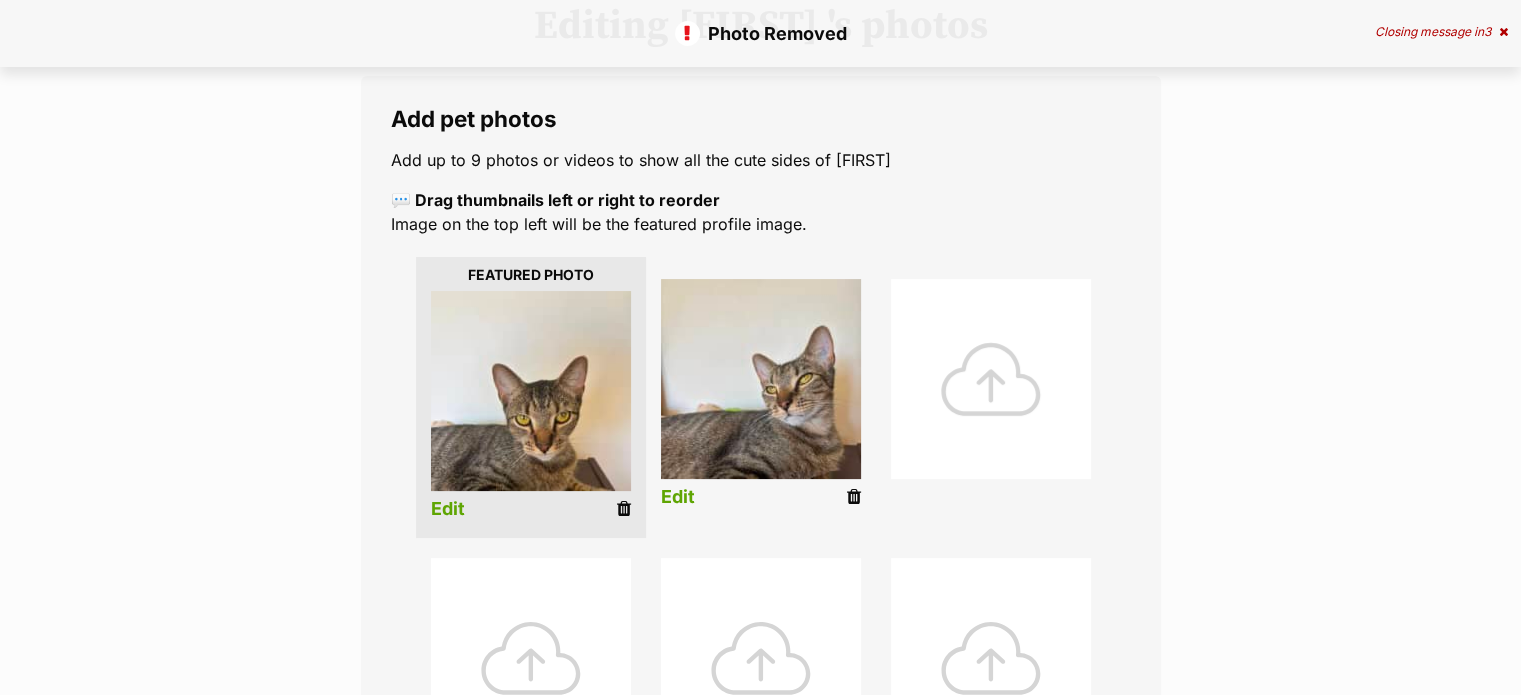 click at bounding box center [991, 379] 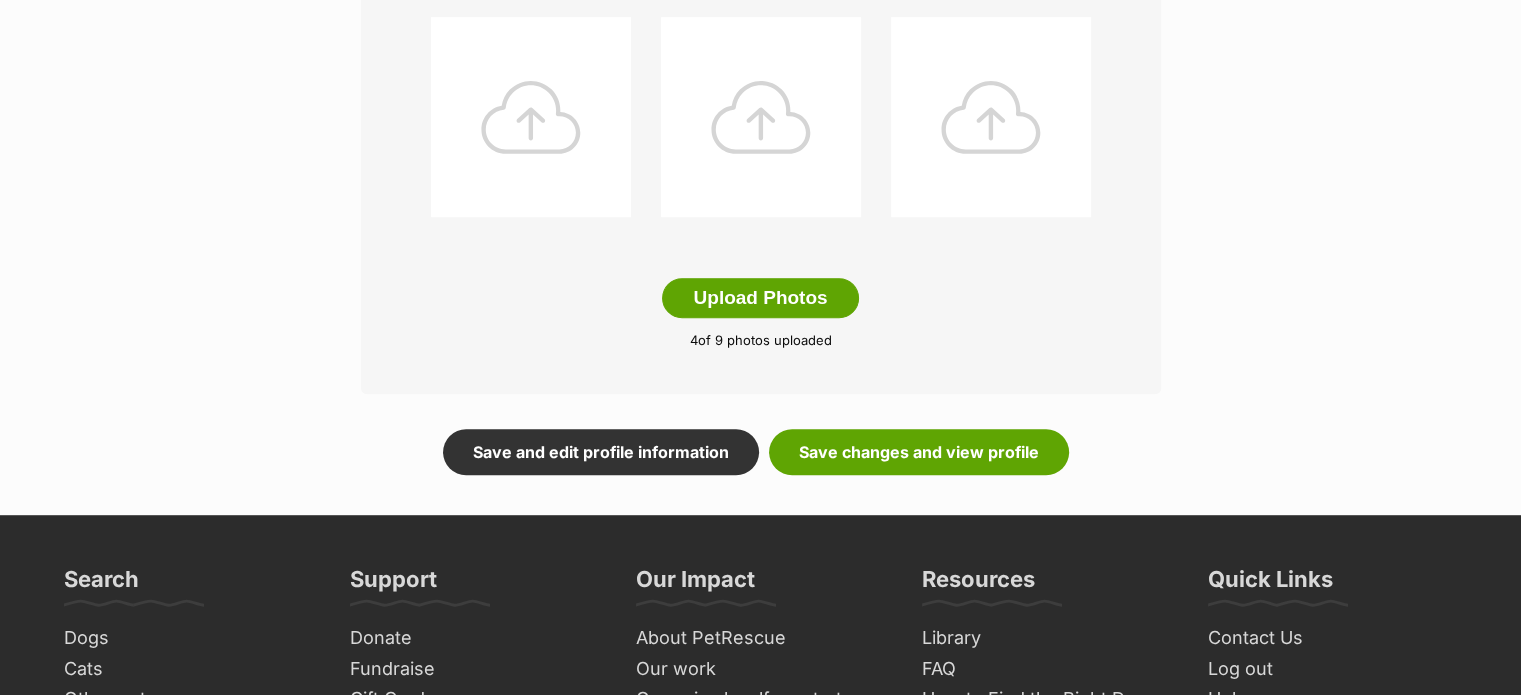 scroll, scrollTop: 1084, scrollLeft: 0, axis: vertical 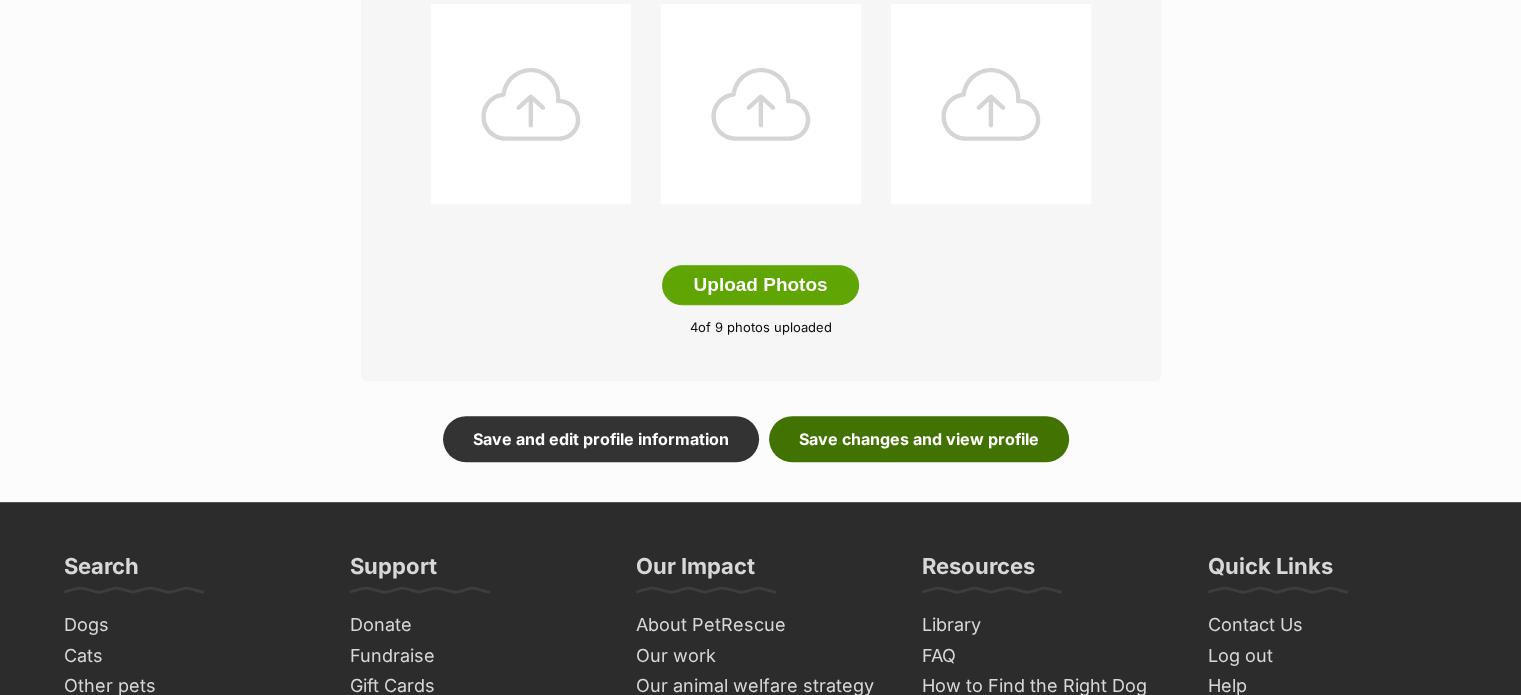 click on "Save changes and view profile" at bounding box center [919, 439] 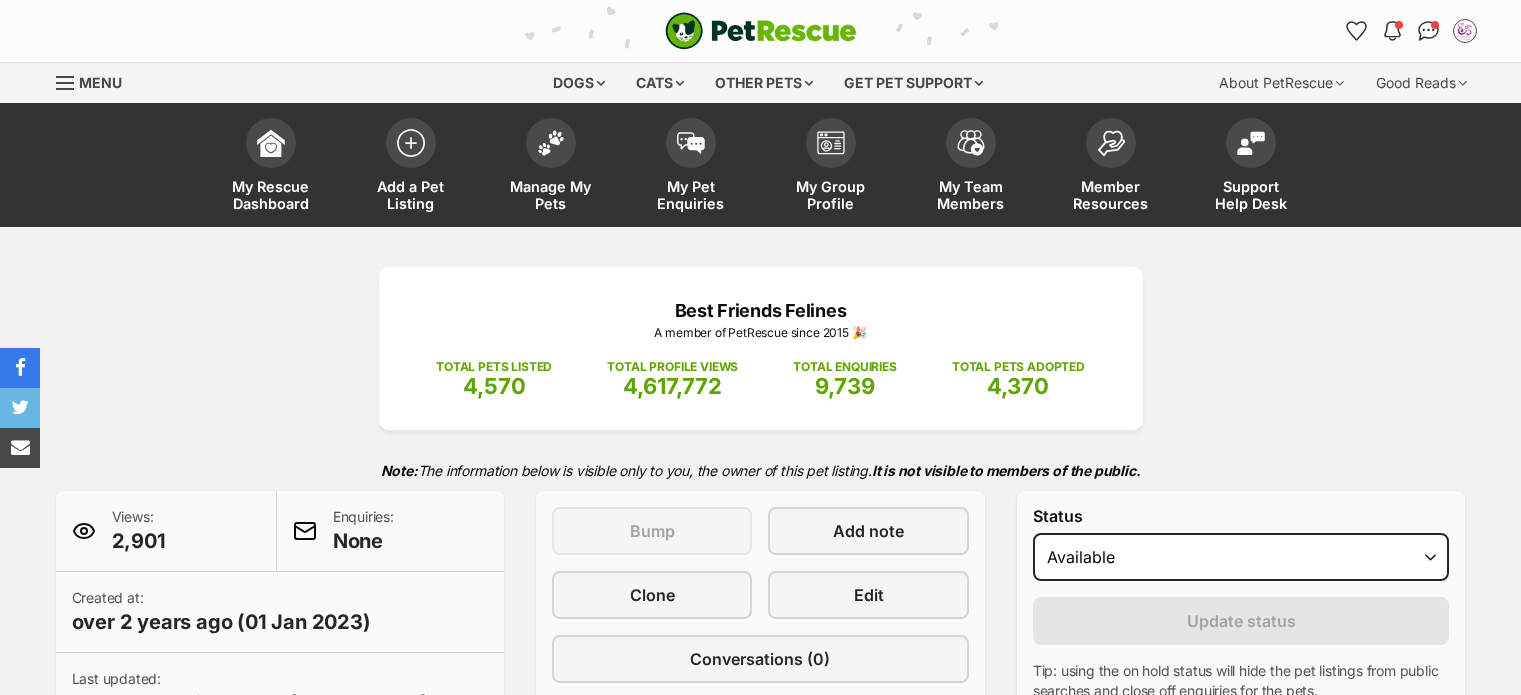 scroll, scrollTop: 0, scrollLeft: 0, axis: both 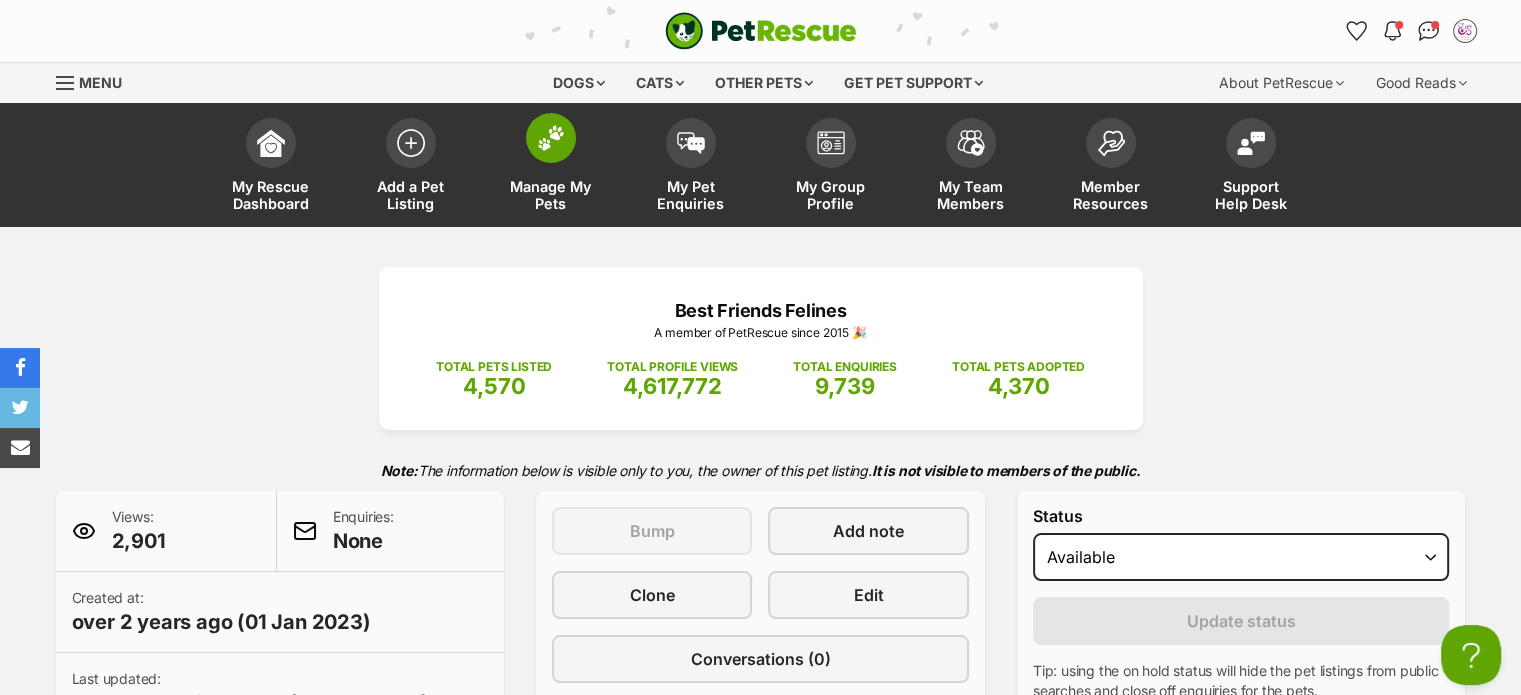 click on "Manage My Pets" at bounding box center [551, 195] 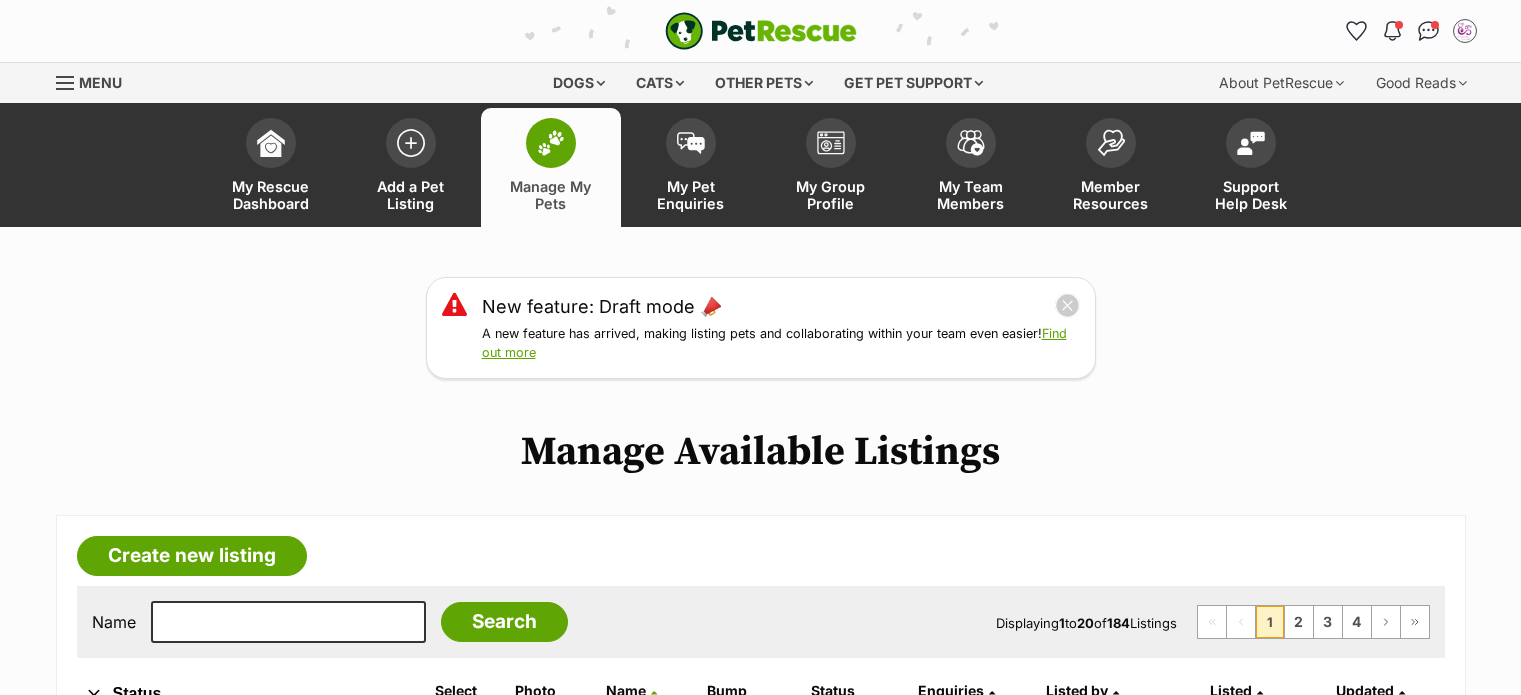 scroll, scrollTop: 0, scrollLeft: 0, axis: both 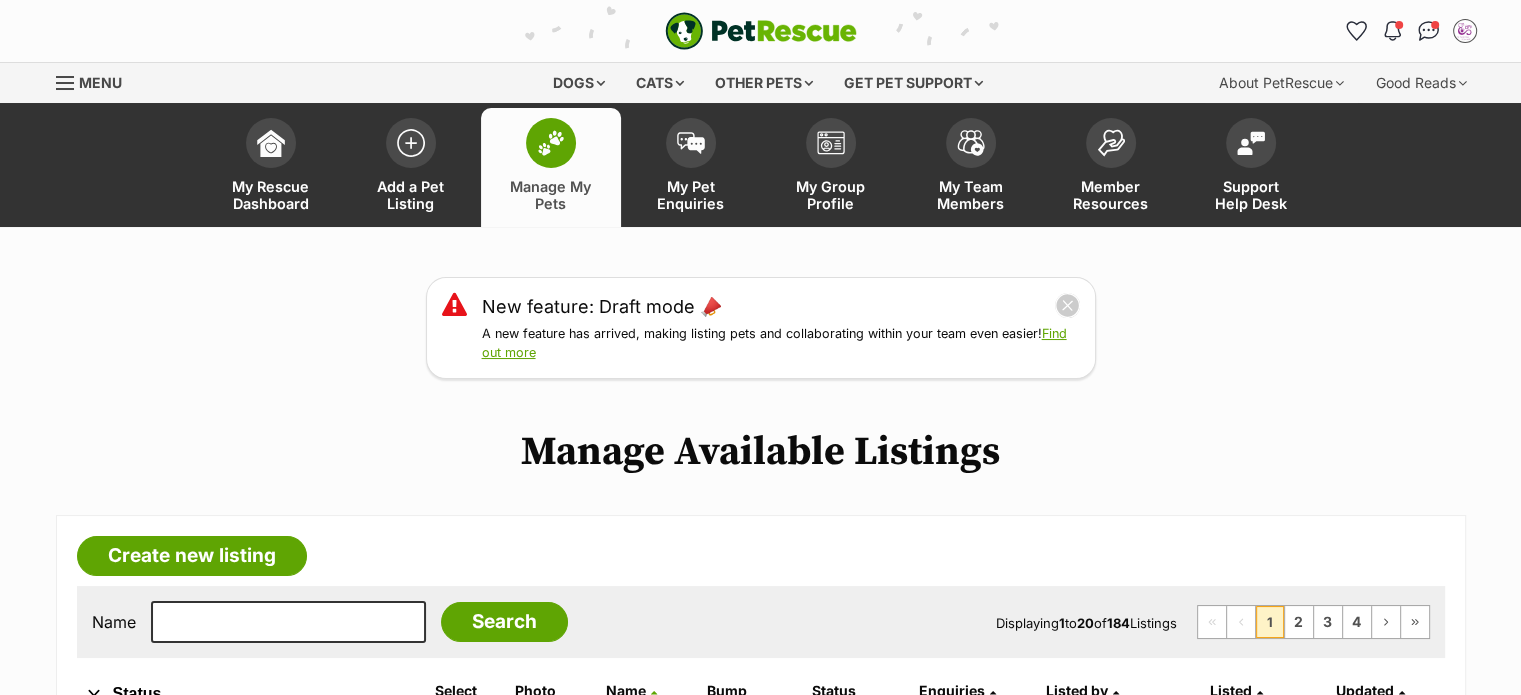 click at bounding box center (66, 83) 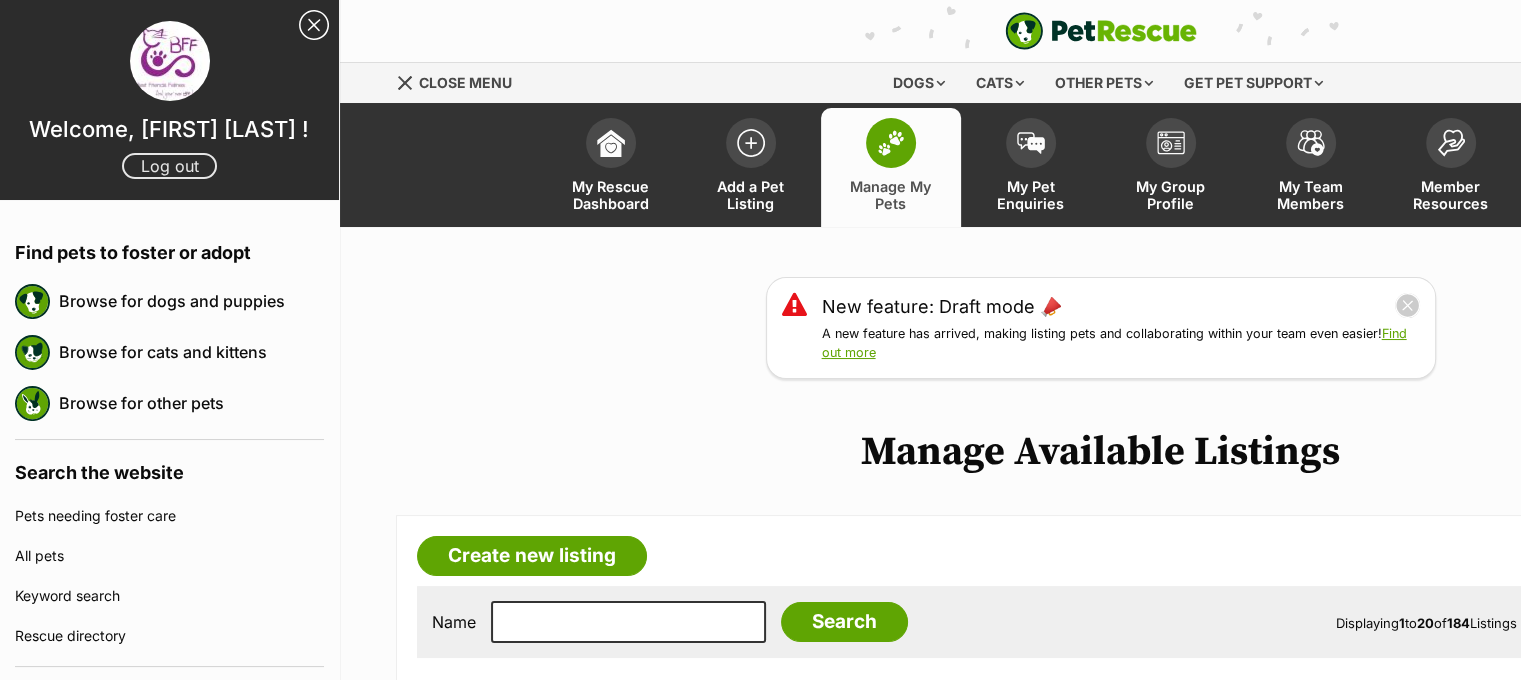 click on "Log out" at bounding box center (169, 166) 